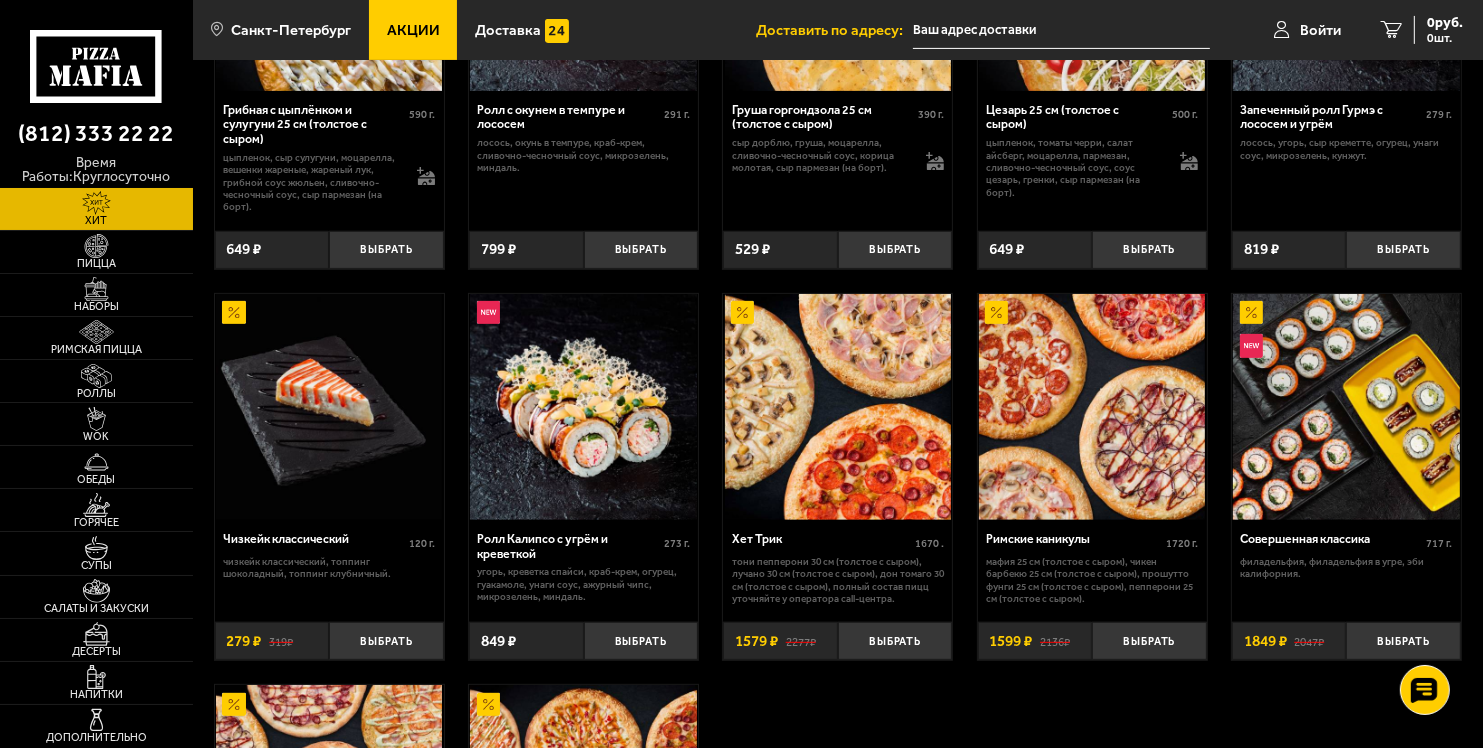 scroll, scrollTop: 800, scrollLeft: 0, axis: vertical 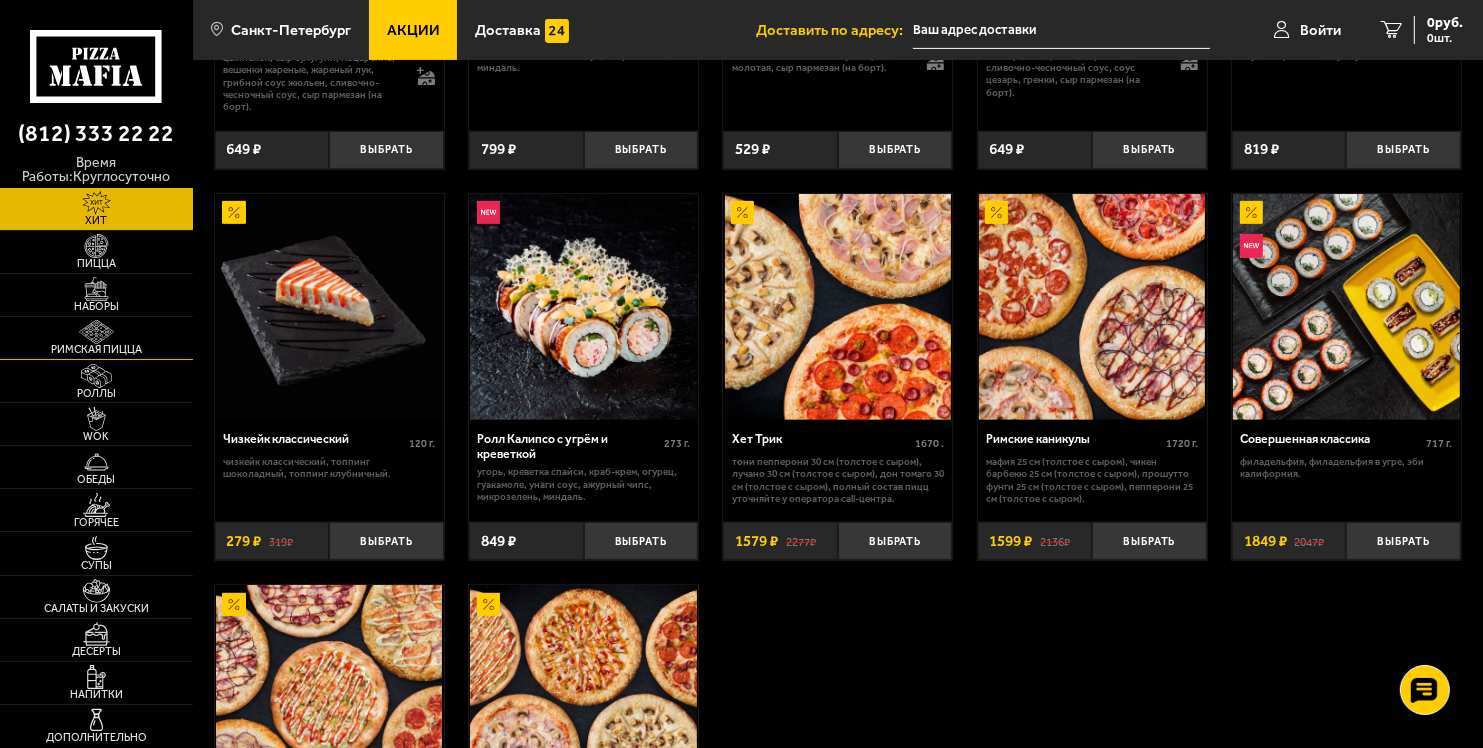 click on "Римская пицца" at bounding box center [96, 349] 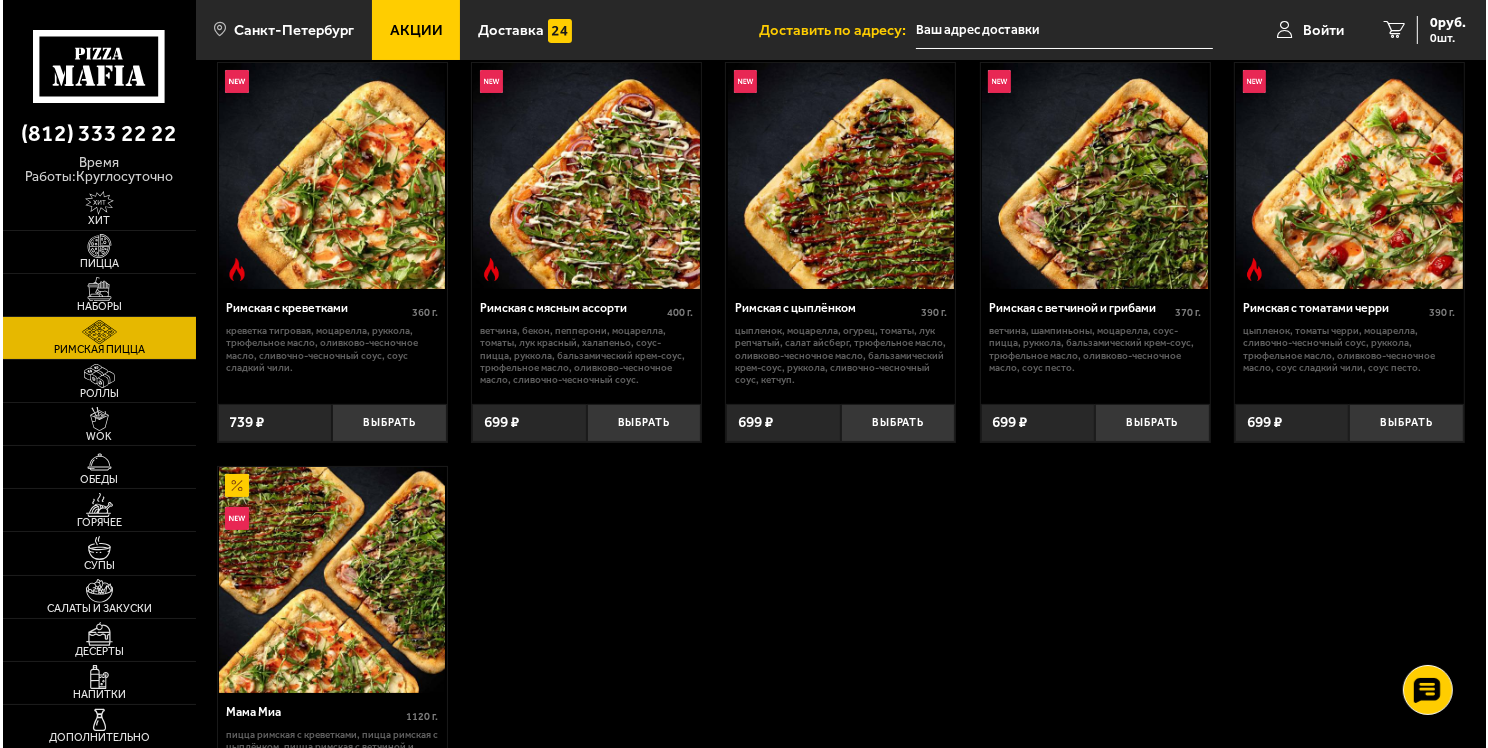 scroll, scrollTop: 0, scrollLeft: 0, axis: both 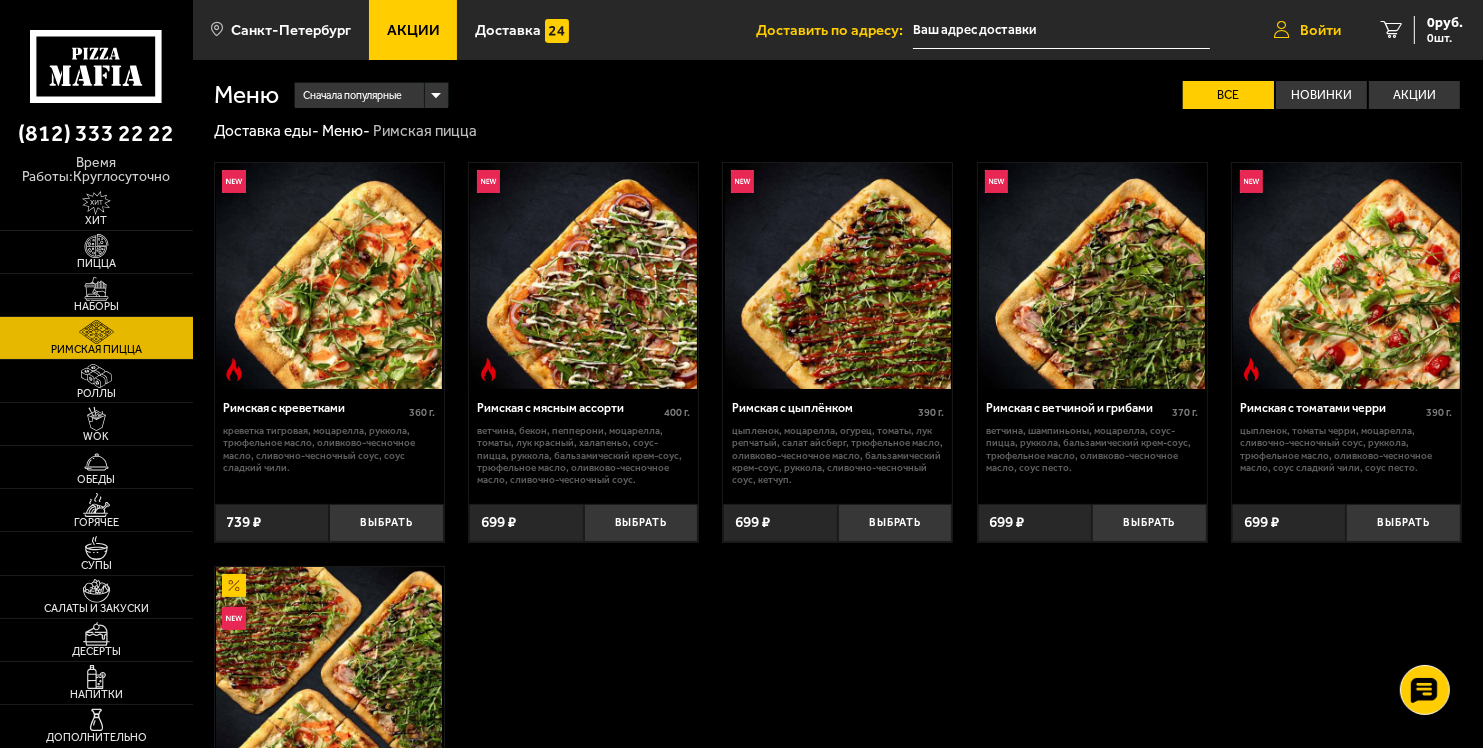 click on "Войти" at bounding box center (1320, 30) 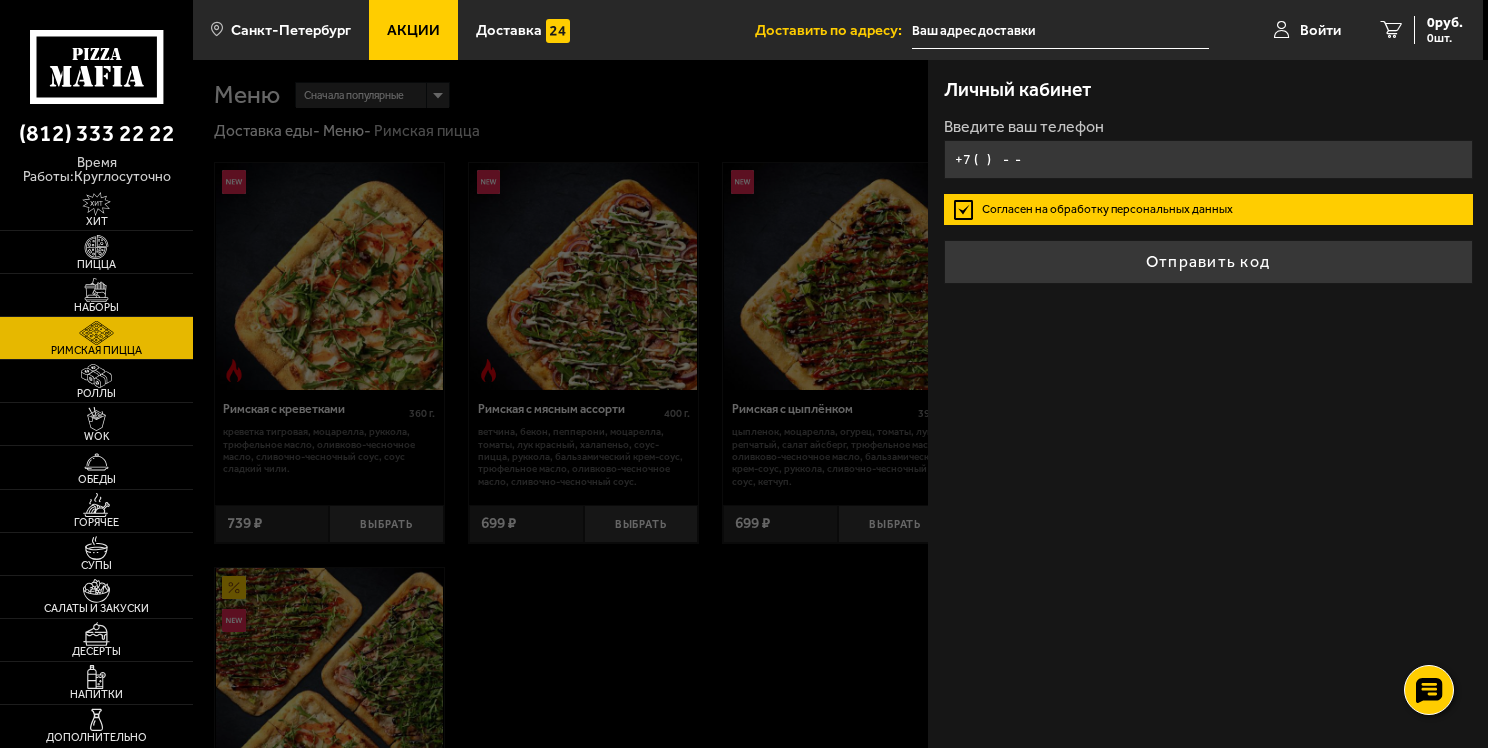 click on "+7 (   )    -  -" at bounding box center [1208, 159] 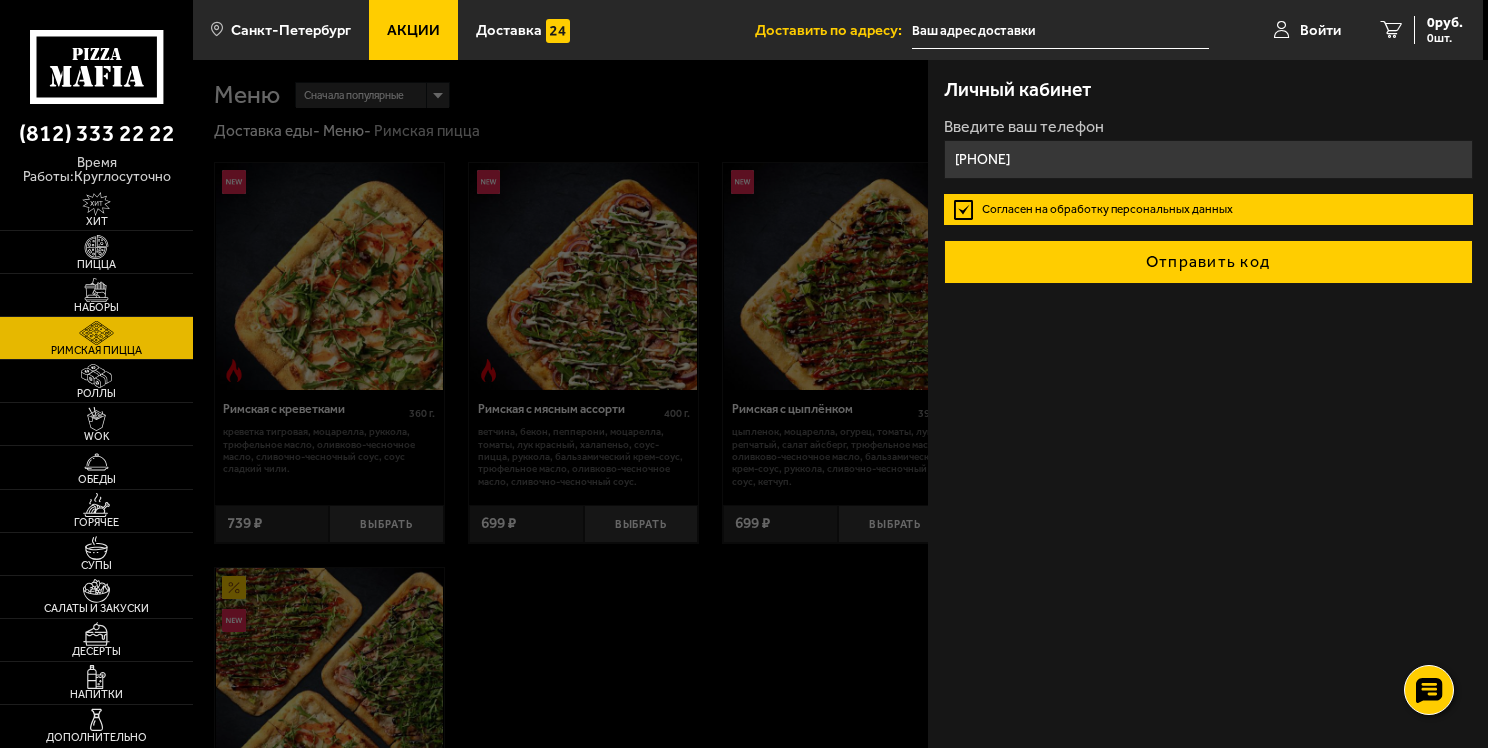 type on "+7 (555) 379-19-44" 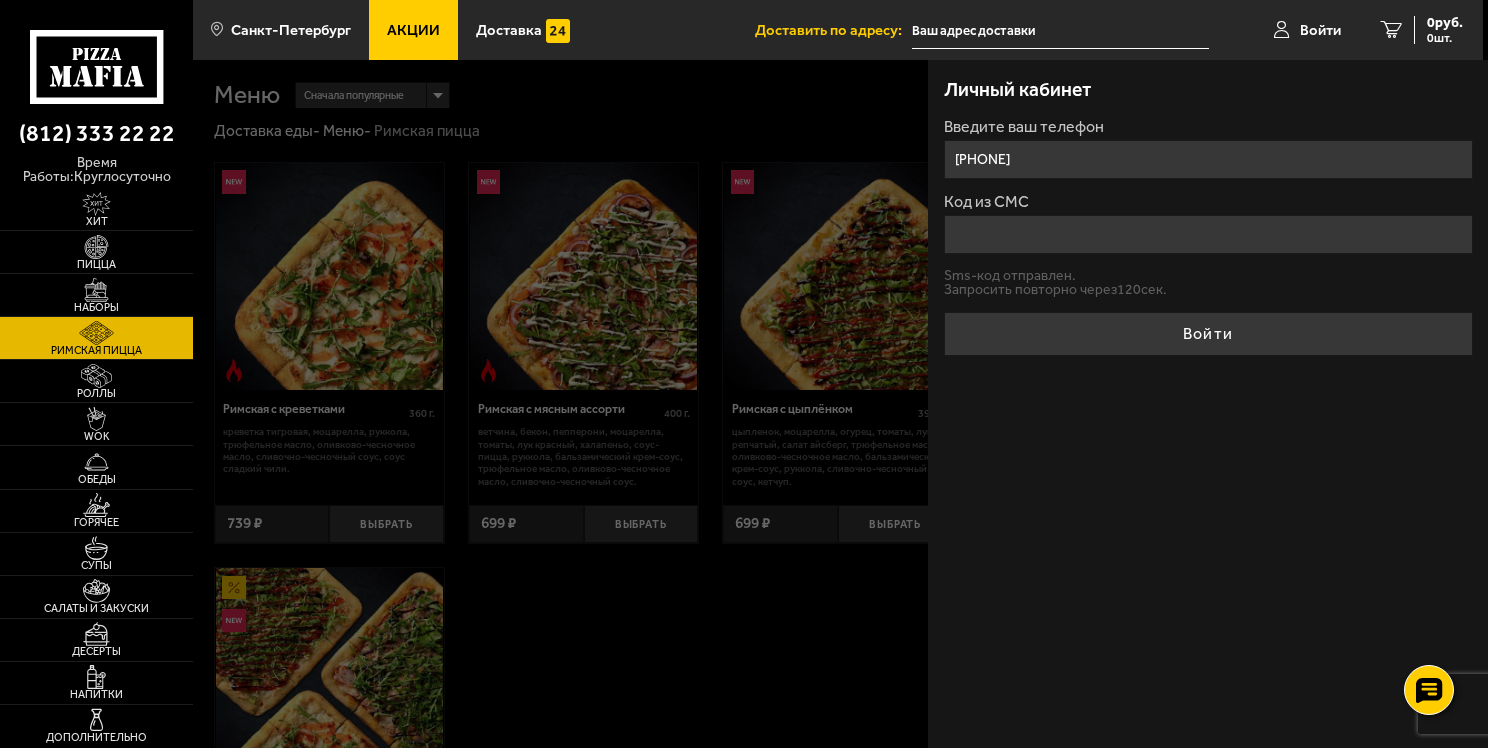 click on "Код из СМС" at bounding box center (1208, 234) 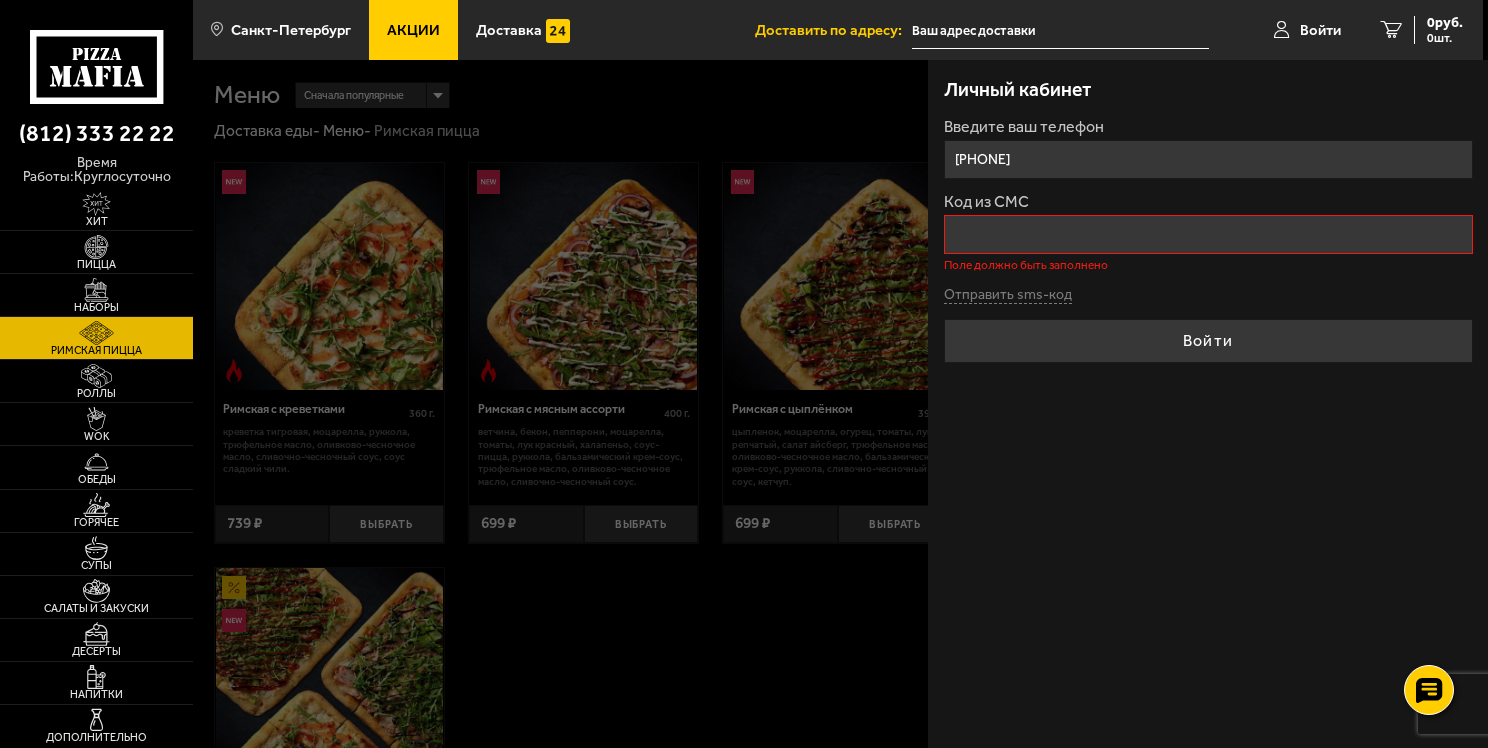 click on "Введите ваш телефон +7 (953) 379-19-44 Код из СМС Поле должно быть заполнено Отправить sms-код Войти" at bounding box center (1208, 241) 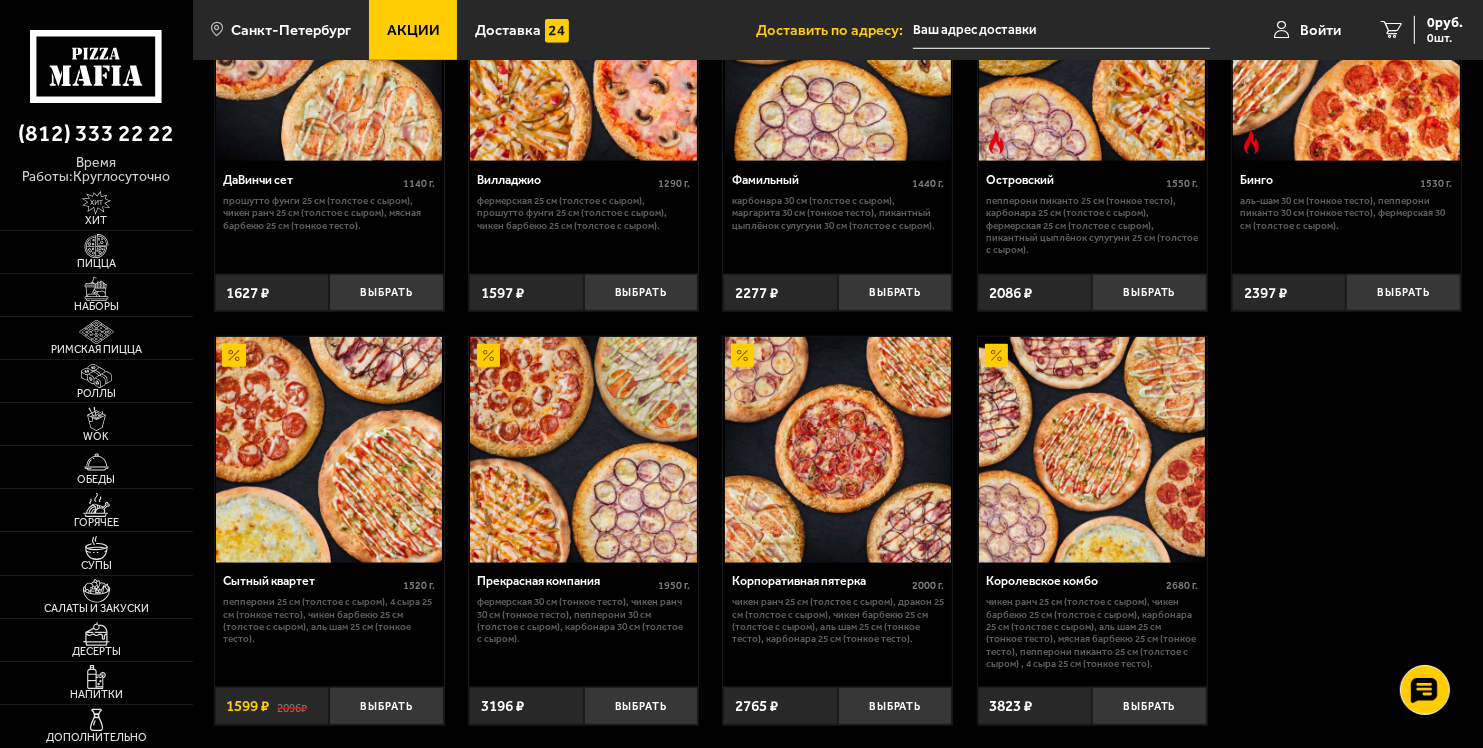 scroll, scrollTop: 1668, scrollLeft: 0, axis: vertical 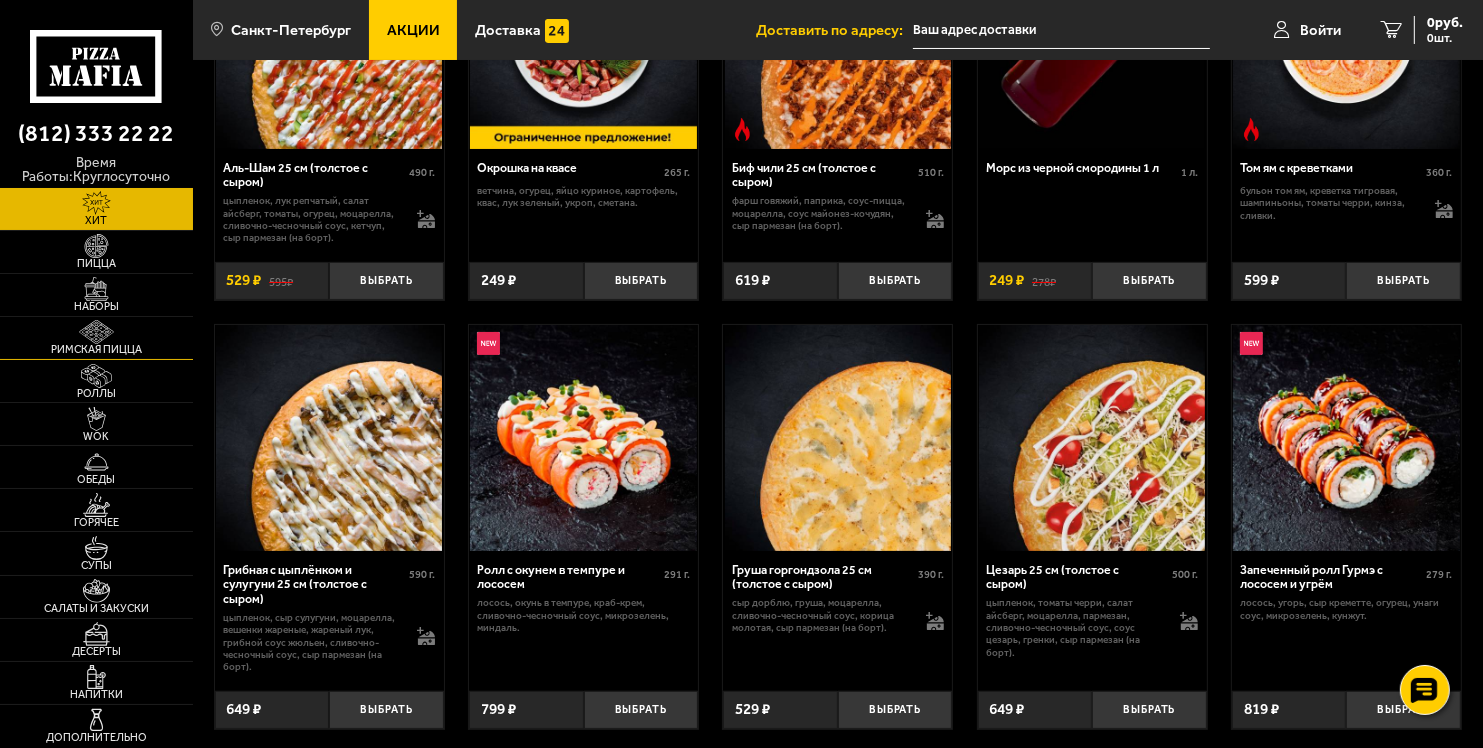 click on "Римская пицца" at bounding box center (96, 349) 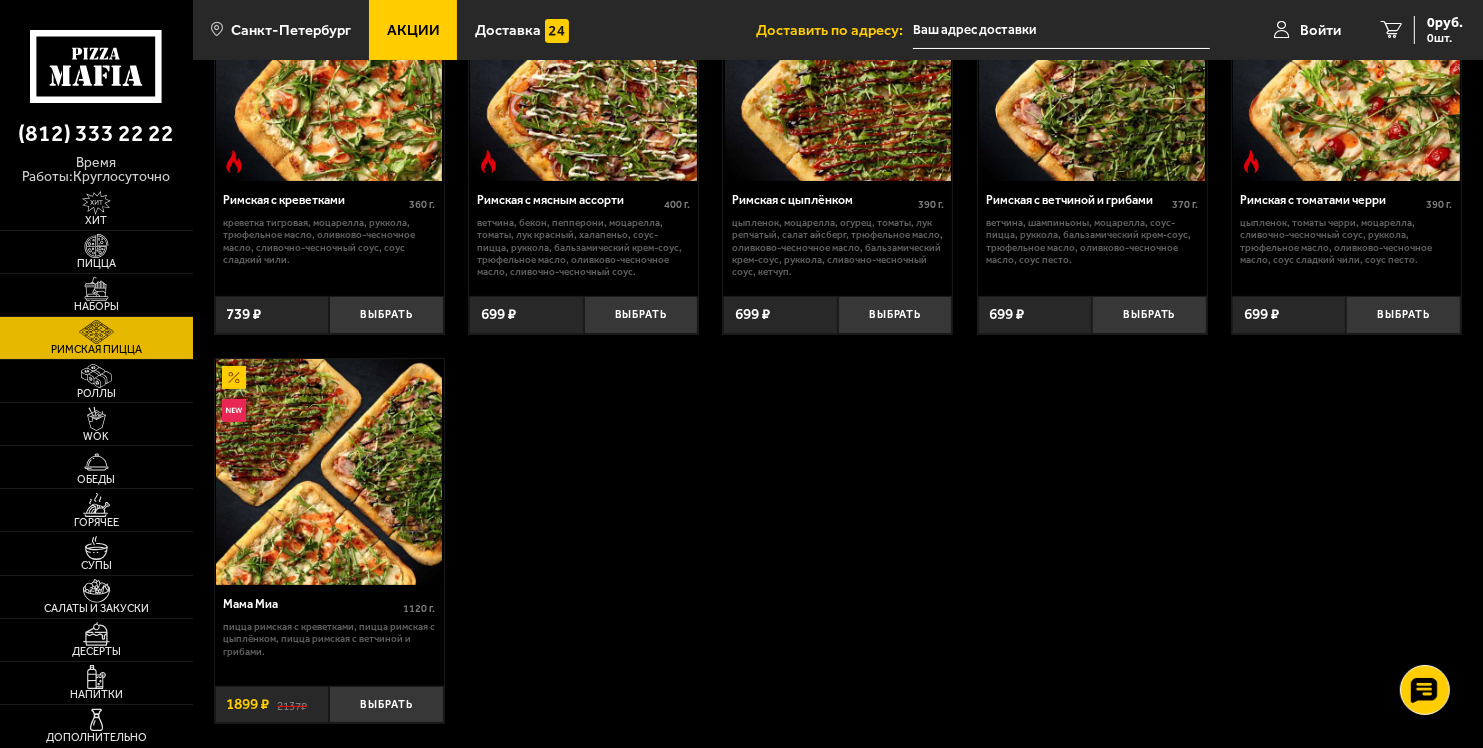 scroll, scrollTop: 0, scrollLeft: 0, axis: both 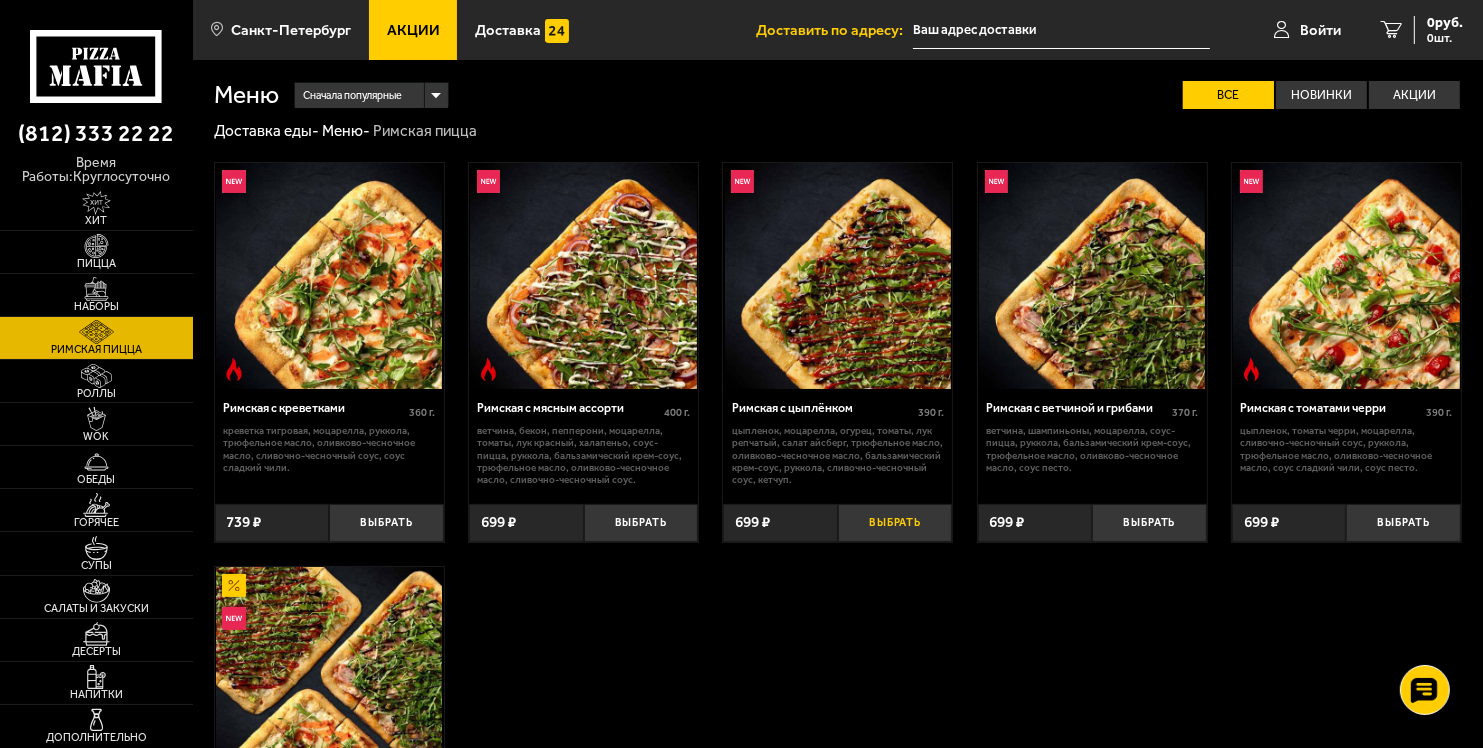 click on "Выбрать" at bounding box center [895, 523] 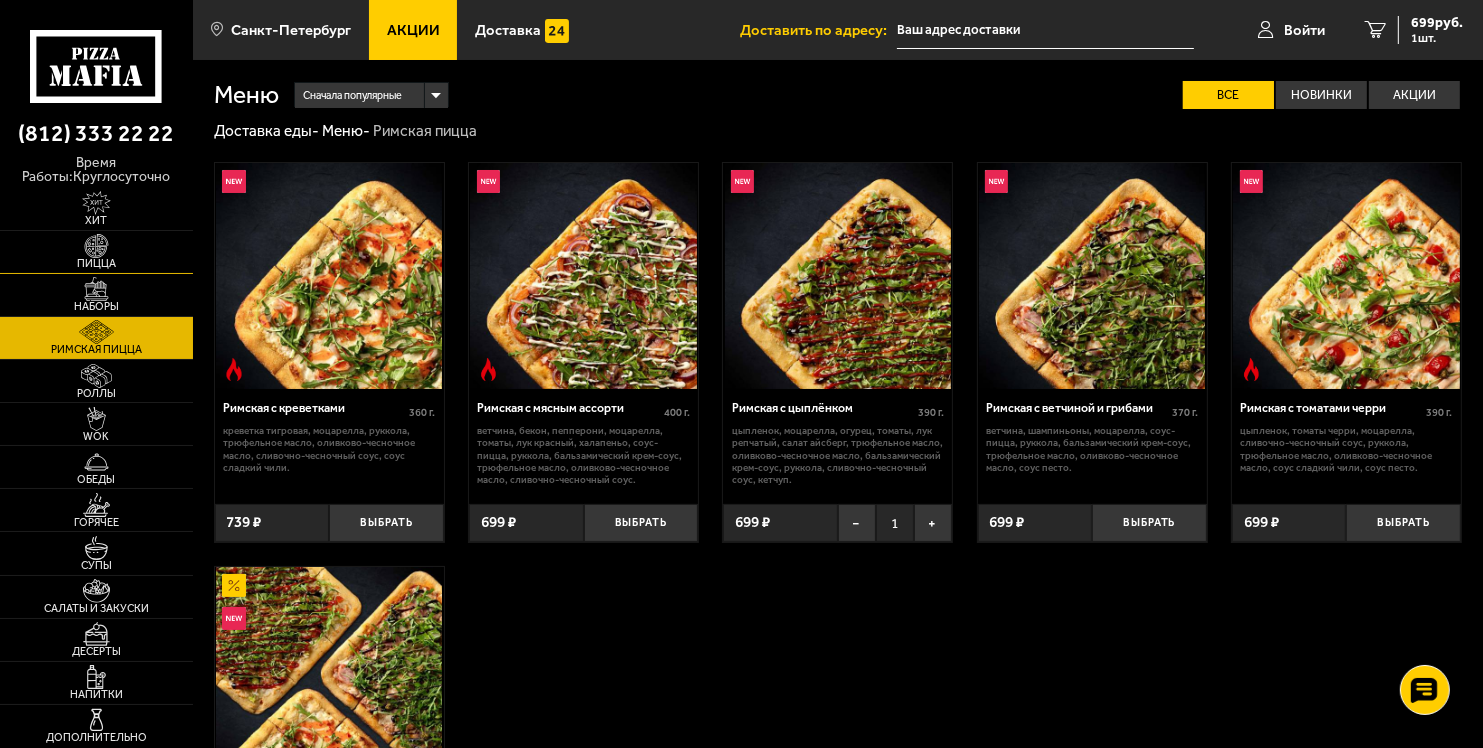 click on "Пицца" at bounding box center (96, 263) 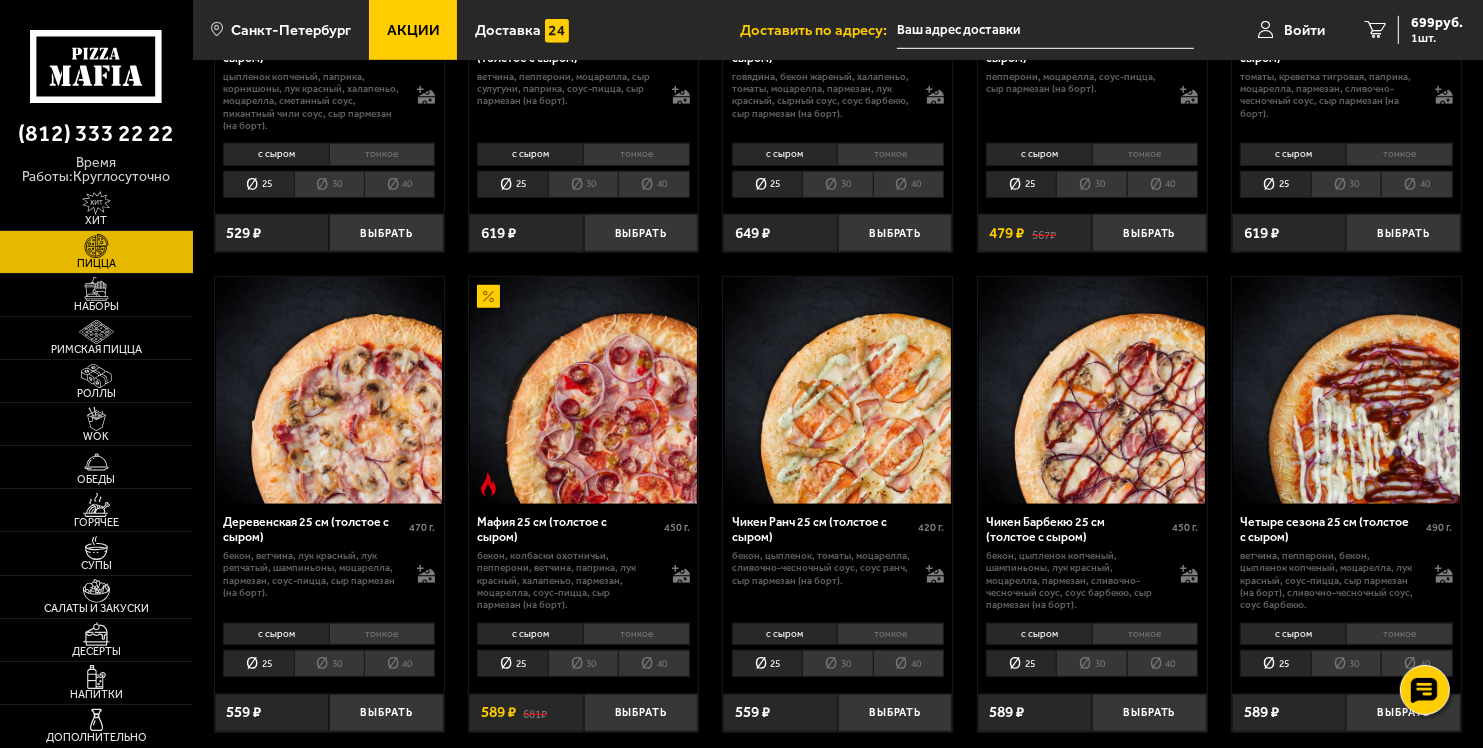 scroll, scrollTop: 1328, scrollLeft: 0, axis: vertical 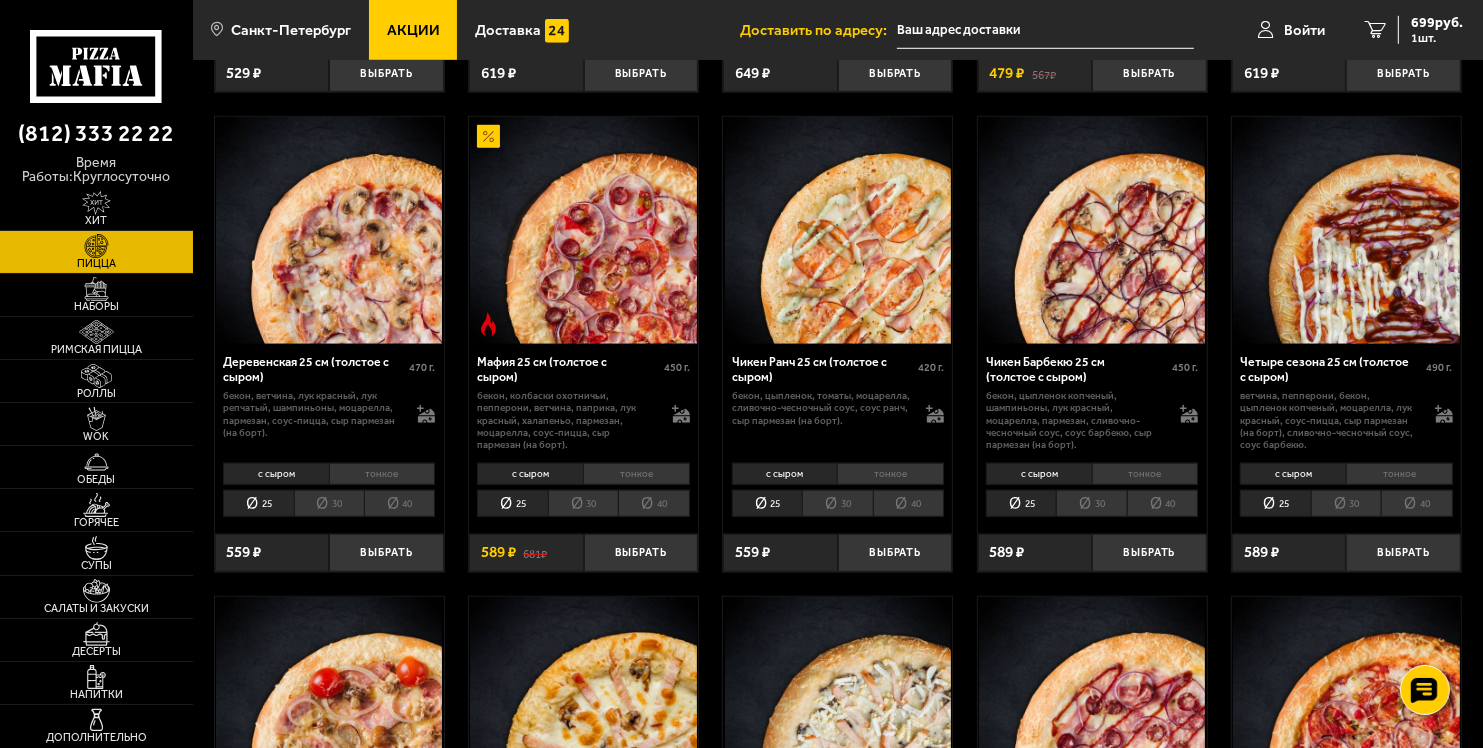 click on "30" at bounding box center [837, 503] 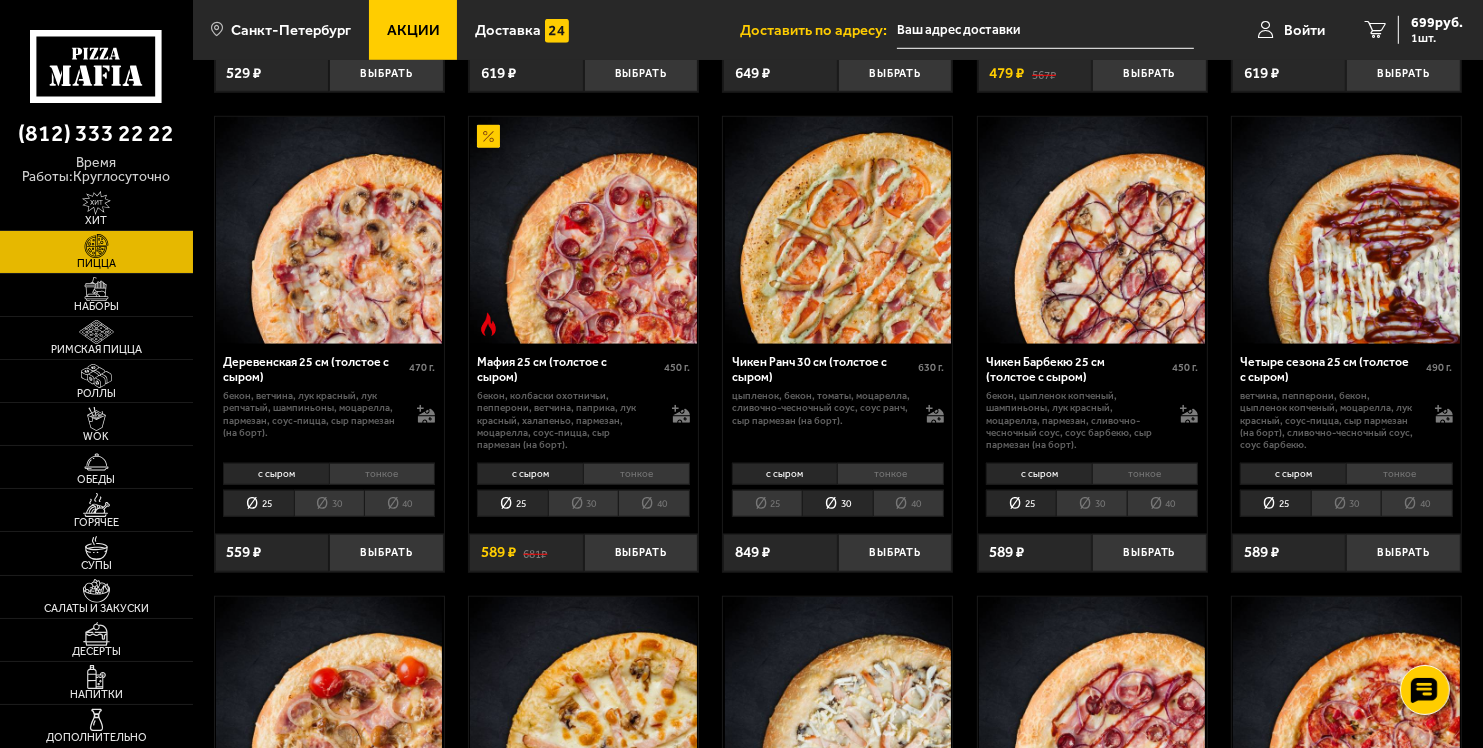 click on "тонкое" at bounding box center [890, 474] 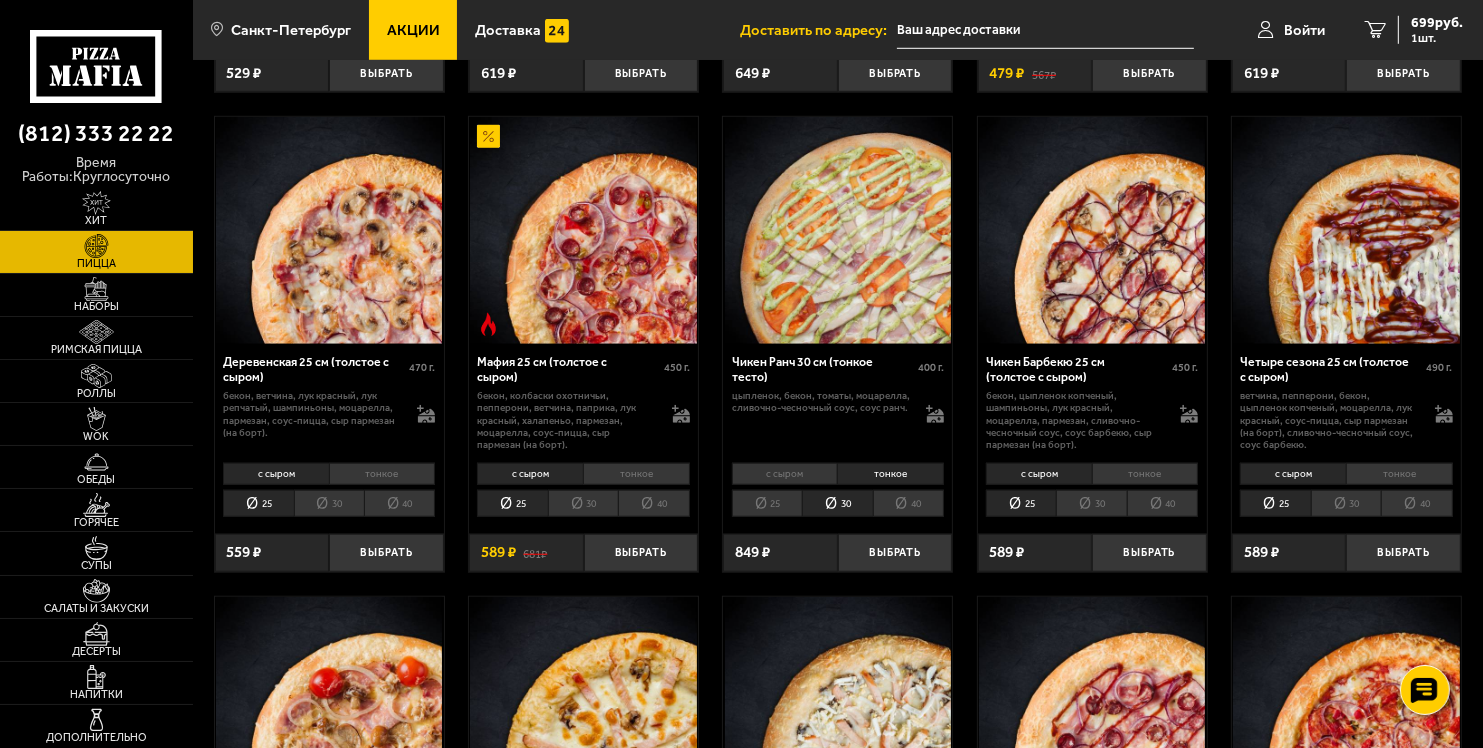 click on "с сыром" at bounding box center (785, 474) 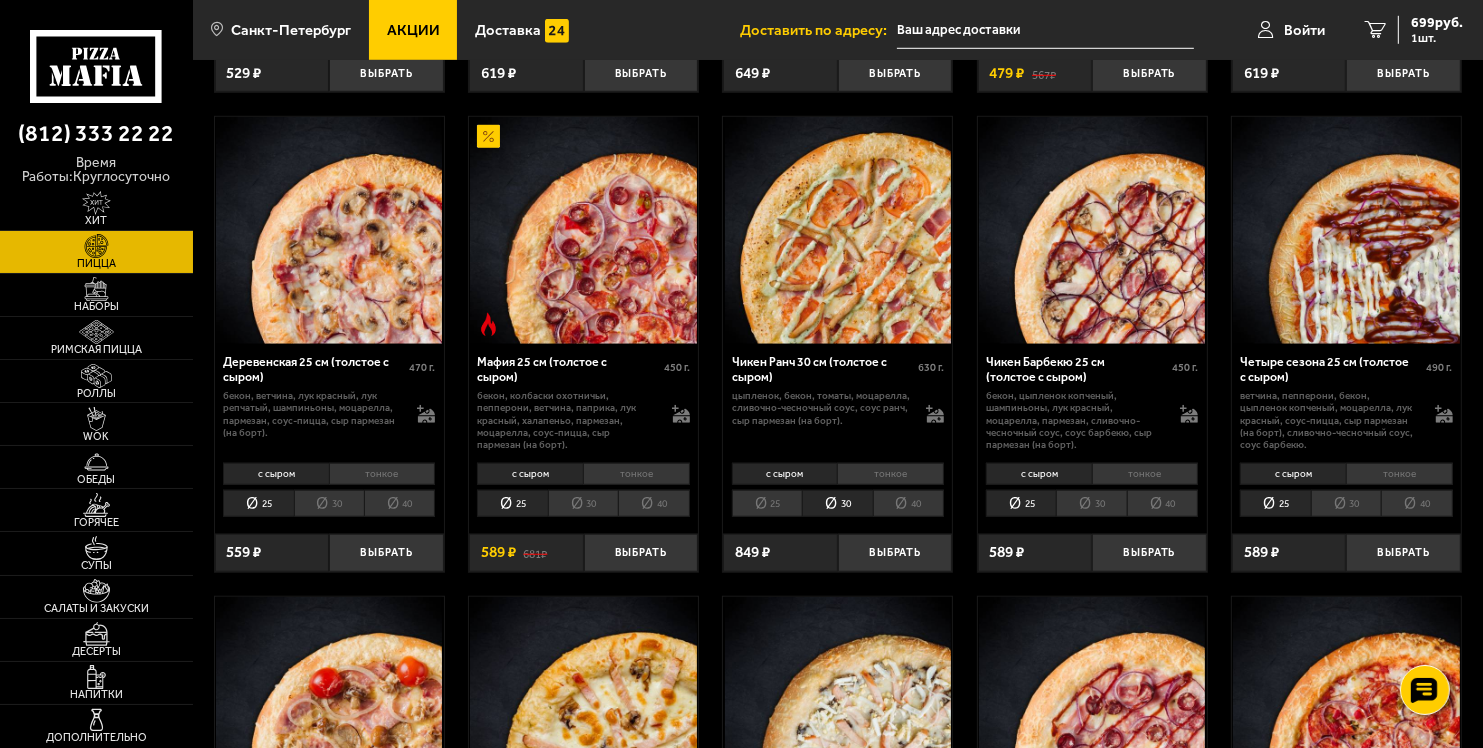 click on "тонкое" at bounding box center [890, 474] 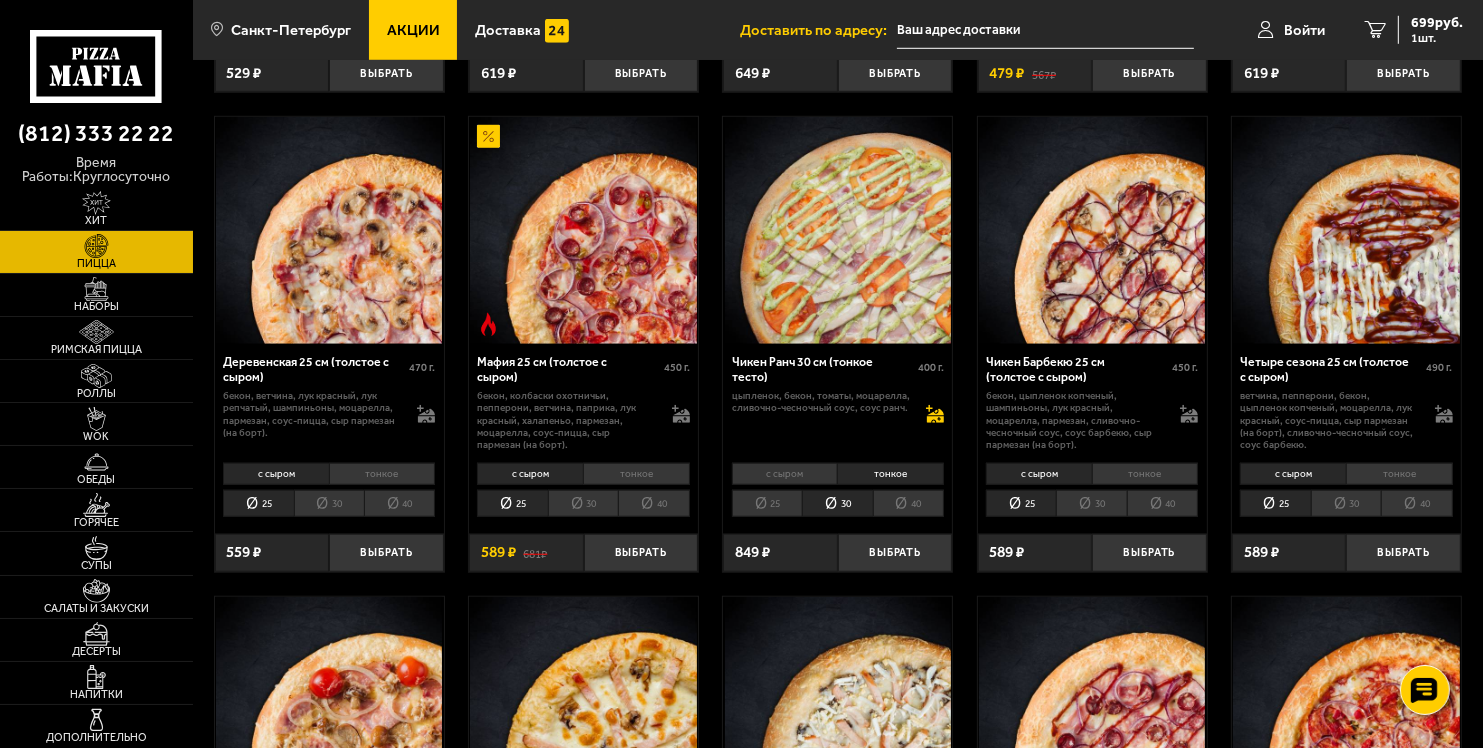 click 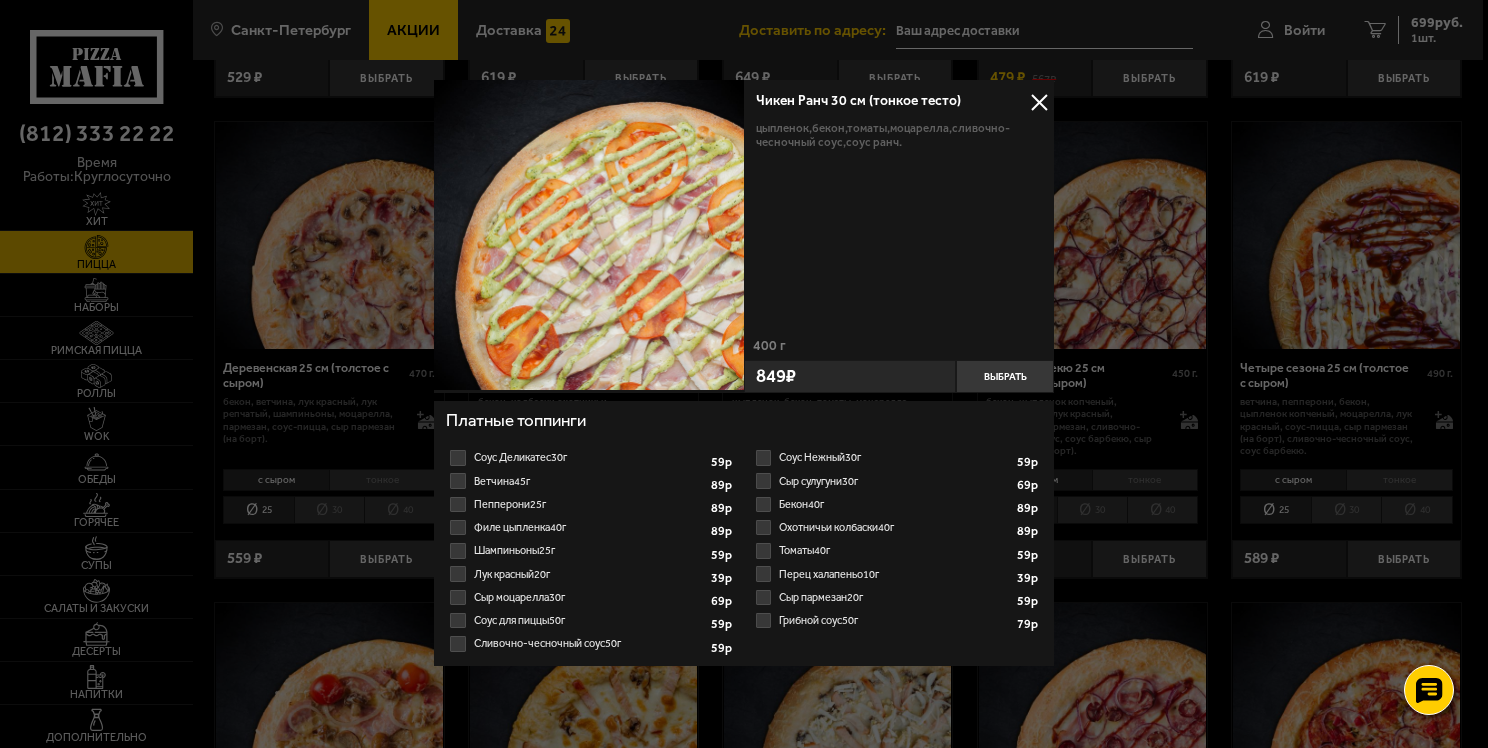 click at bounding box center (1039, 102) 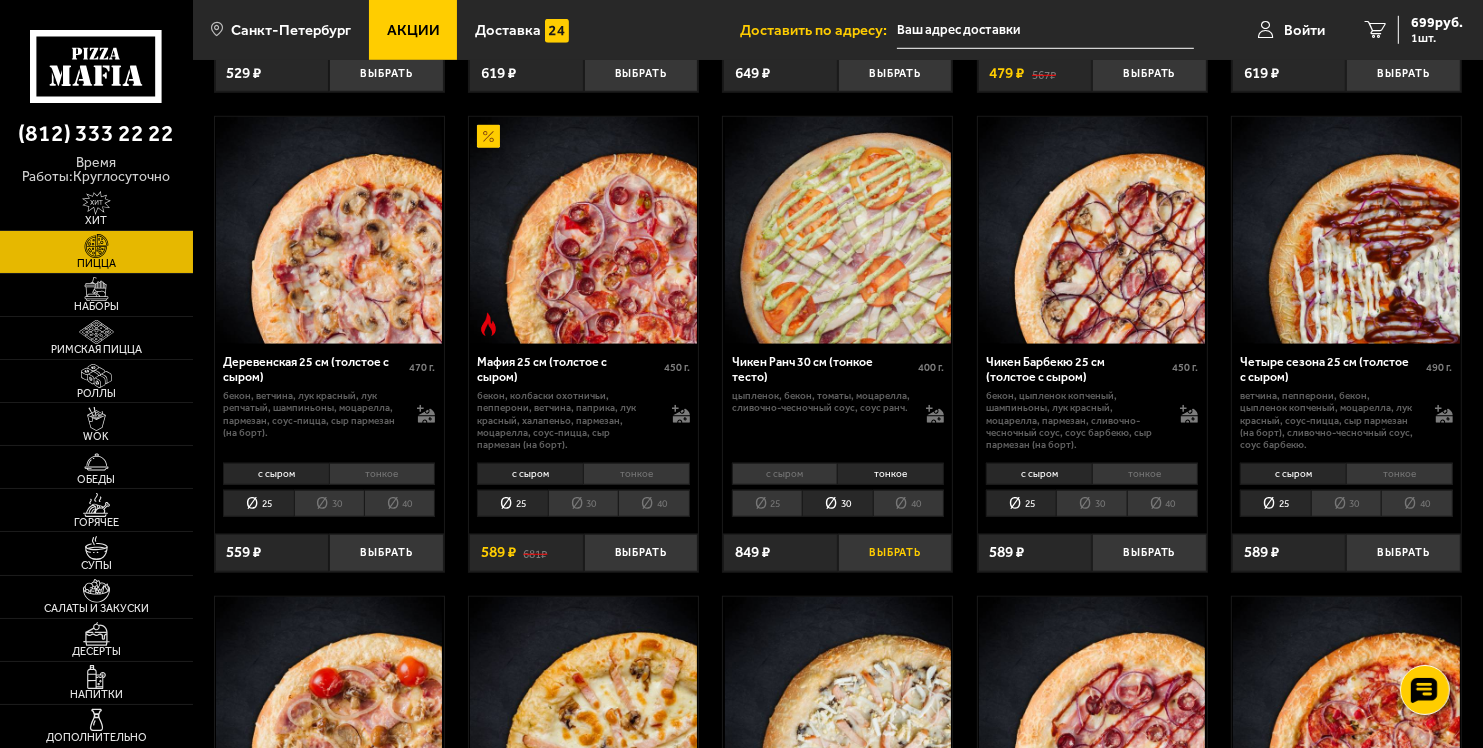 click on "Выбрать" at bounding box center [895, 553] 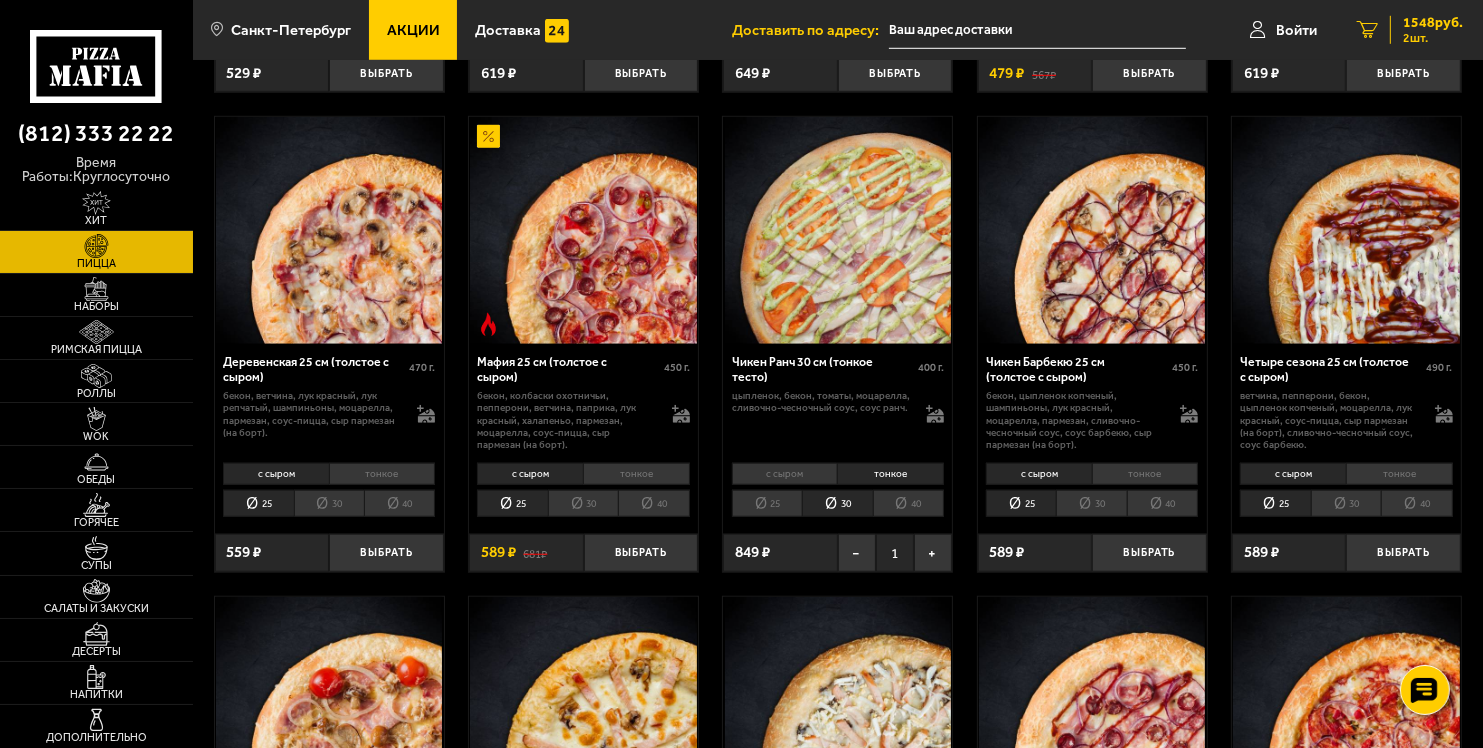 click on "1548  руб." at bounding box center [1433, 23] 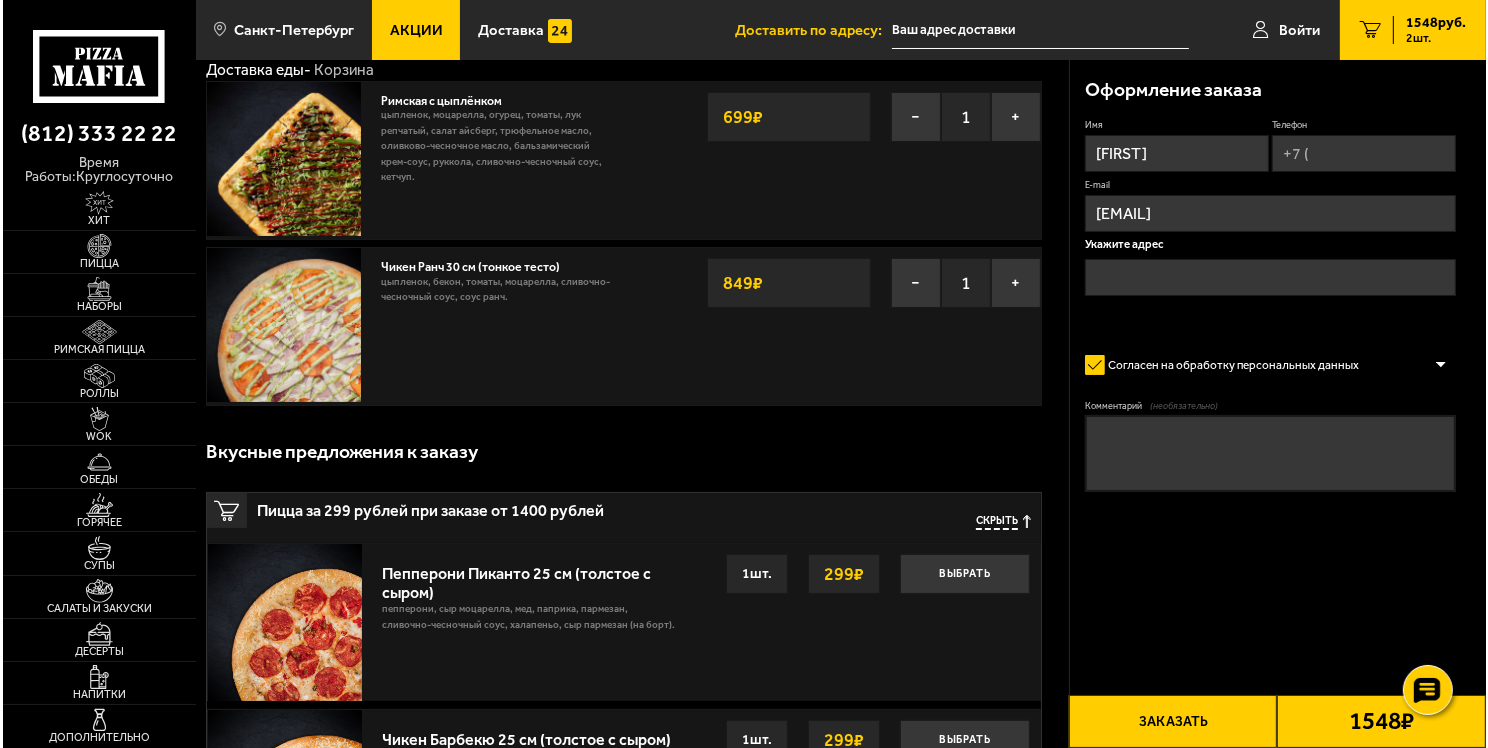 scroll, scrollTop: 0, scrollLeft: 0, axis: both 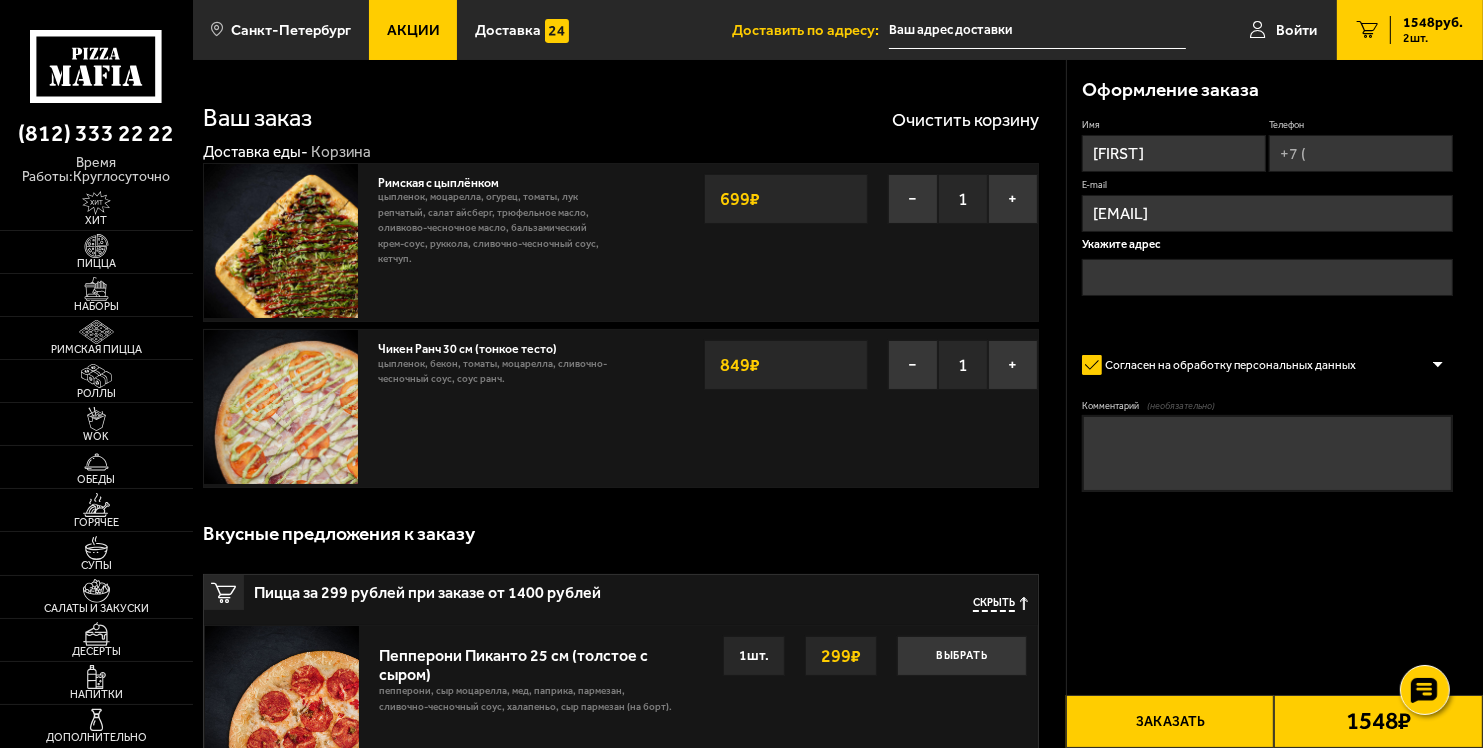 click on "Телефон" at bounding box center [1361, 153] 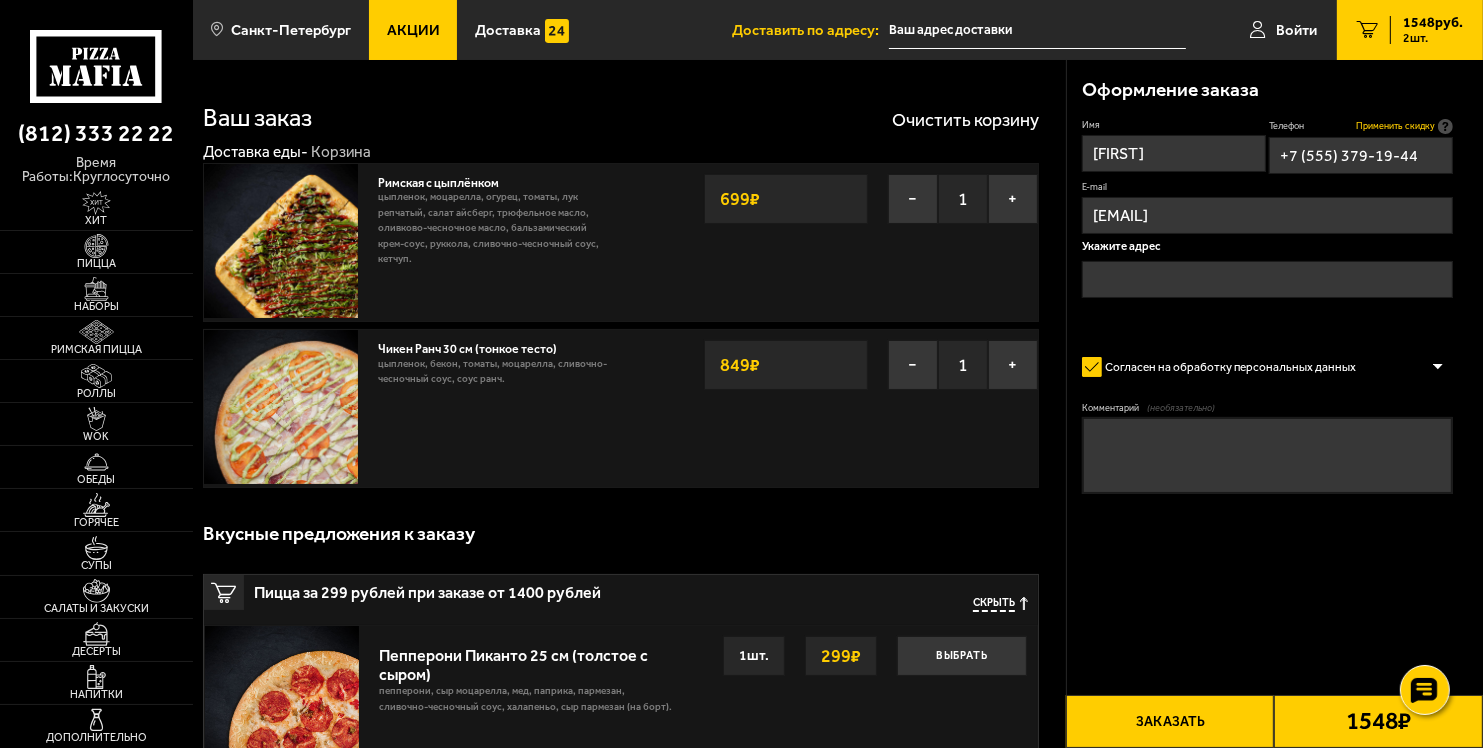 click on "Применить скидку" at bounding box center [1395, 126] 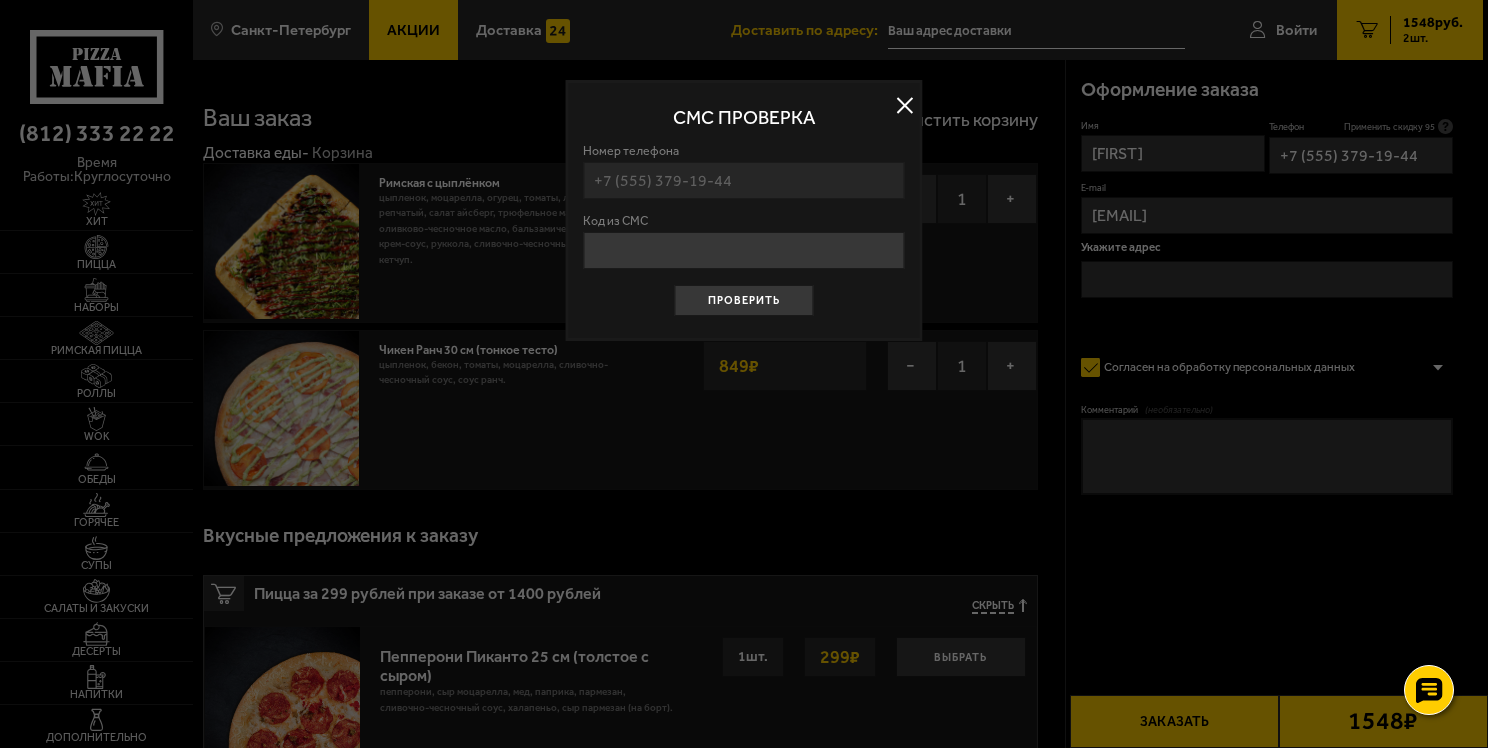 click at bounding box center (905, 105) 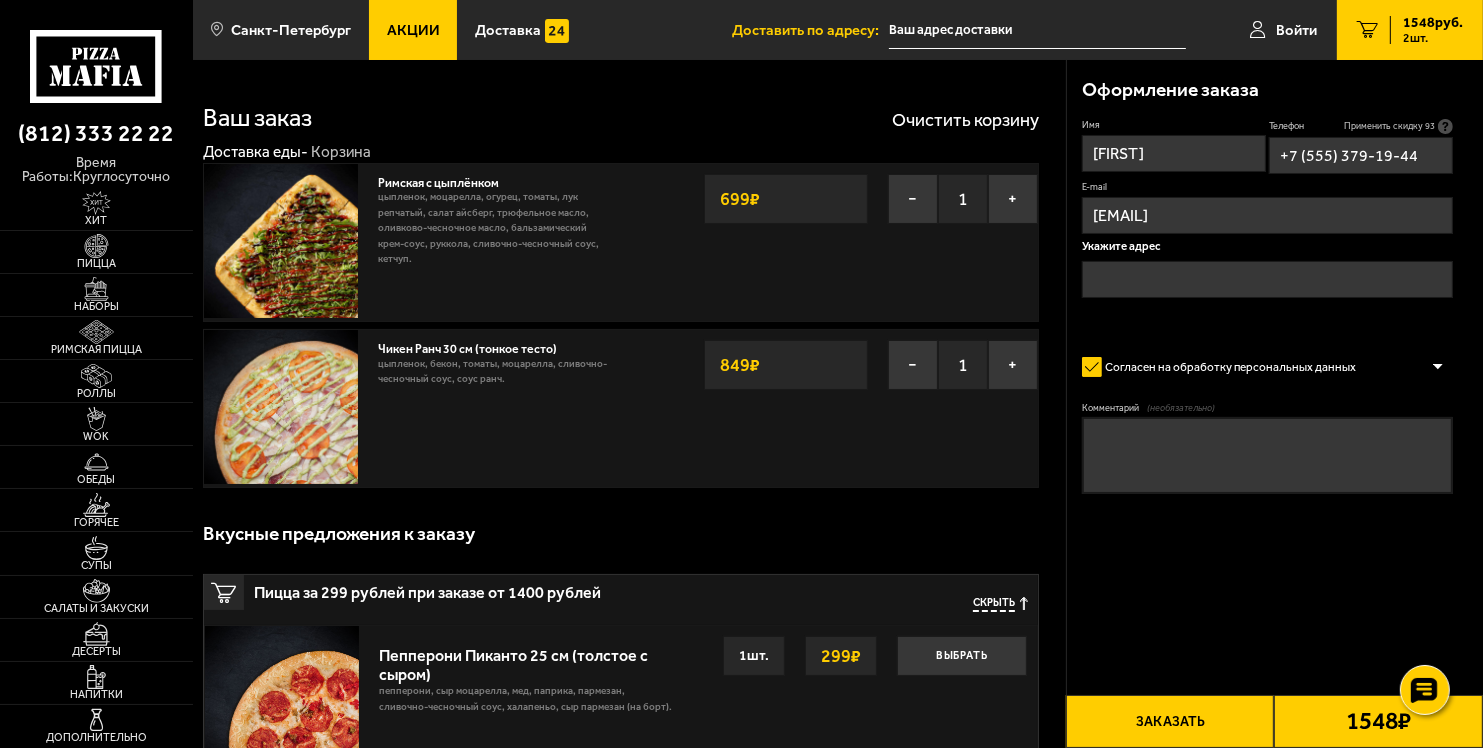 click on "+7 (555) 379-19-44" at bounding box center (1361, 155) 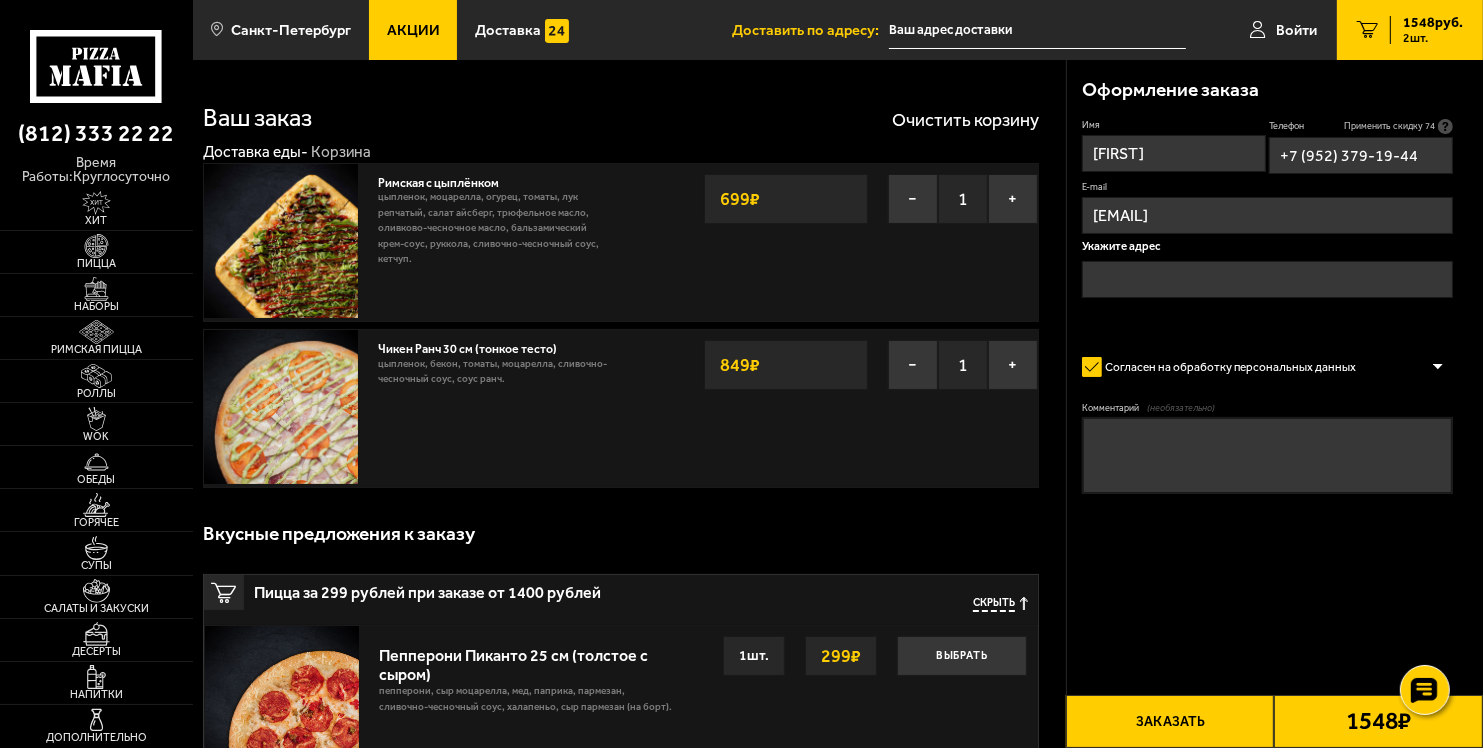 click on "+7 (952) 379-19-44" at bounding box center (1361, 155) 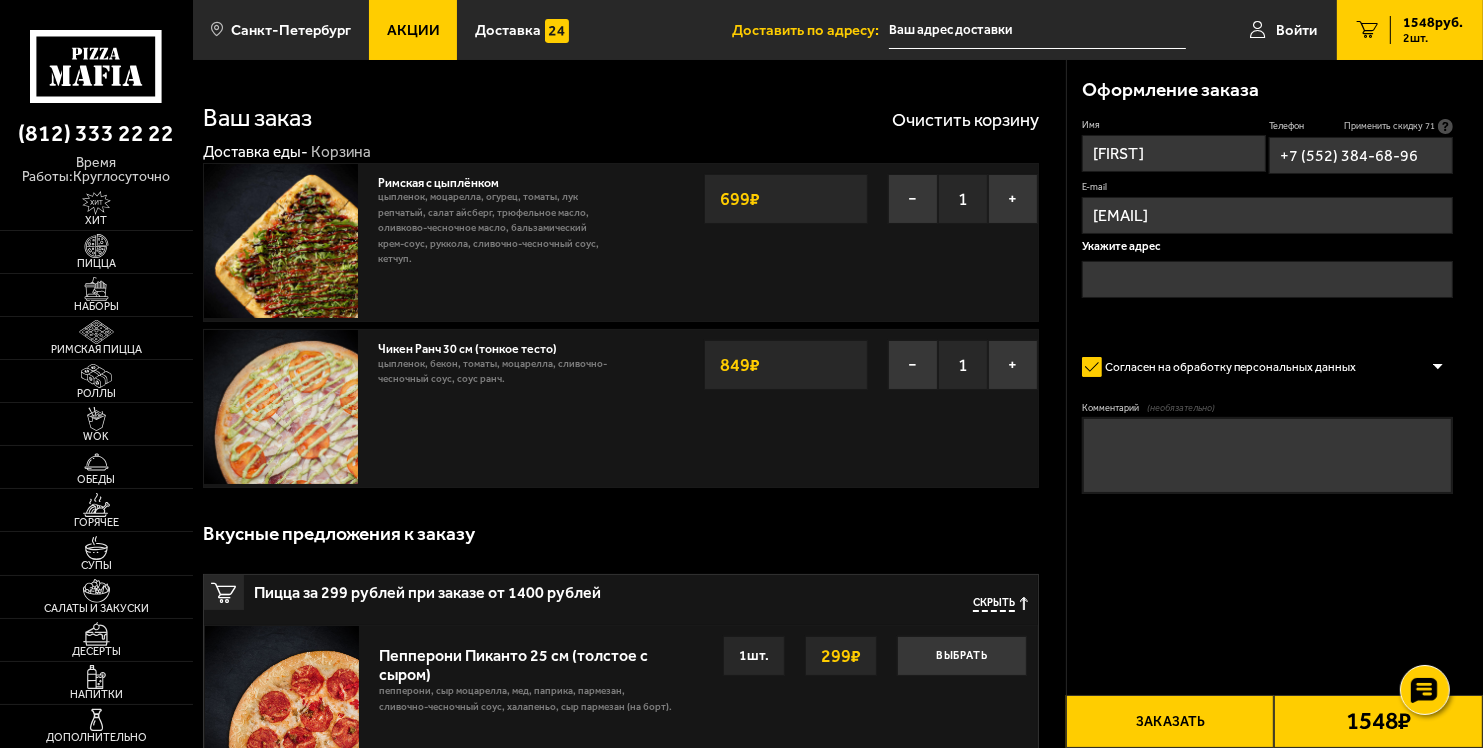 type on "+7 (552) 384-68-96" 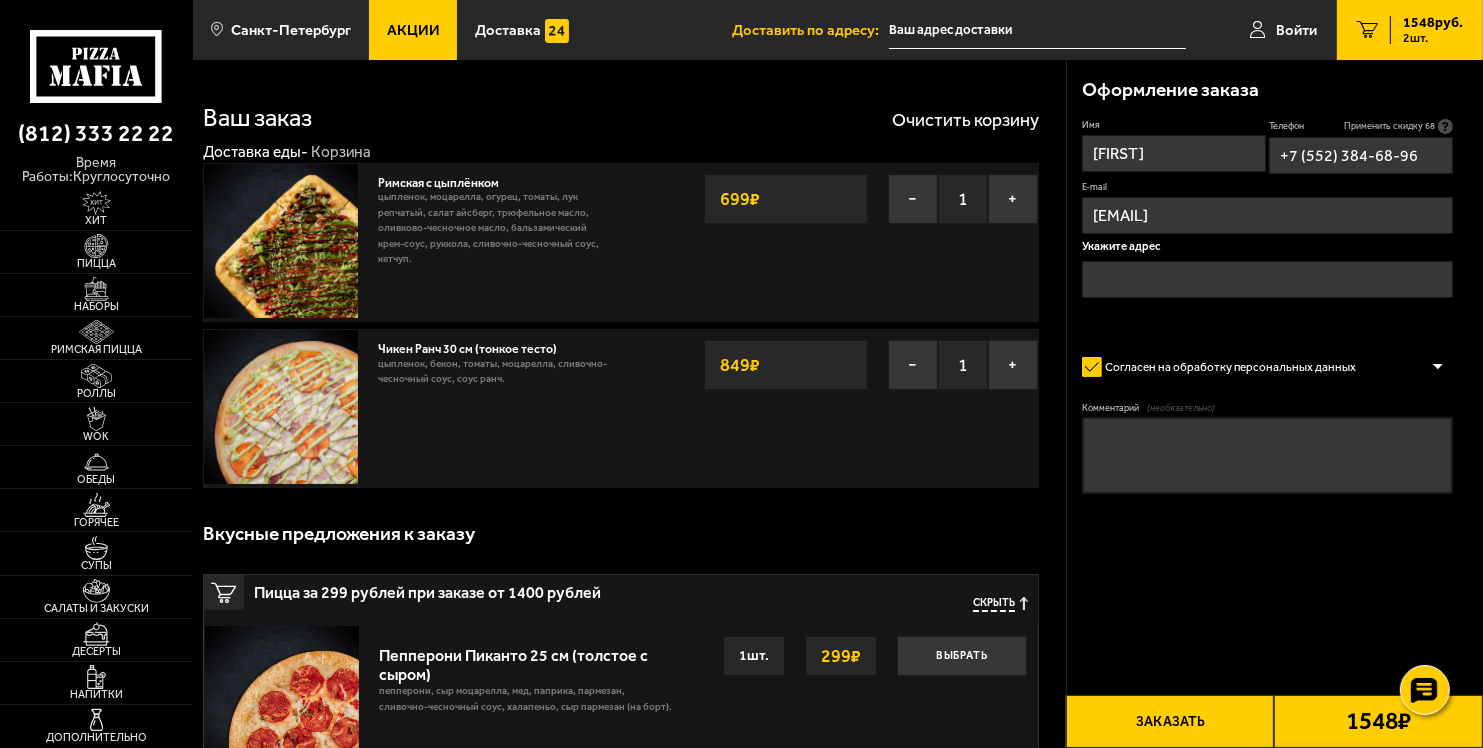 click on "Оформление заказа" at bounding box center (1267, 89) 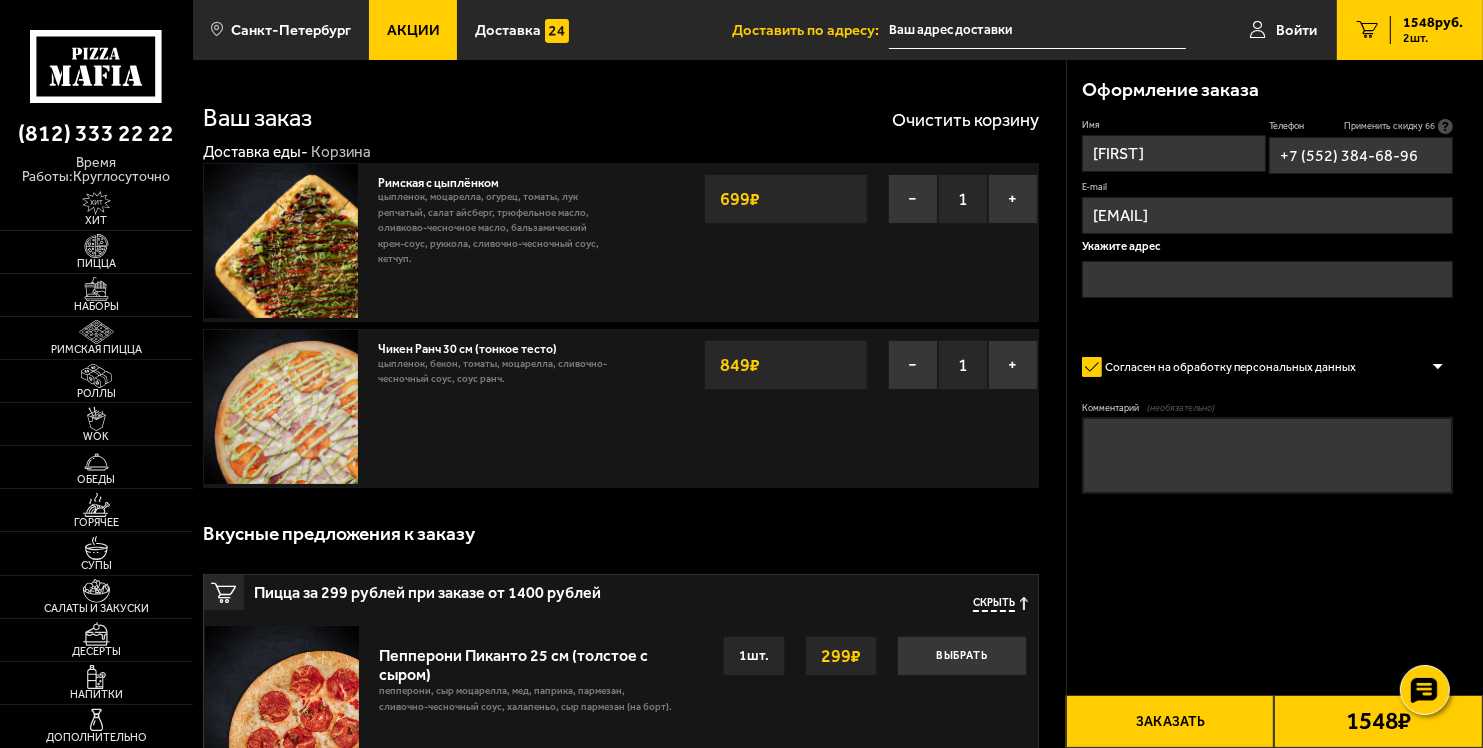 click at bounding box center (1267, 279) 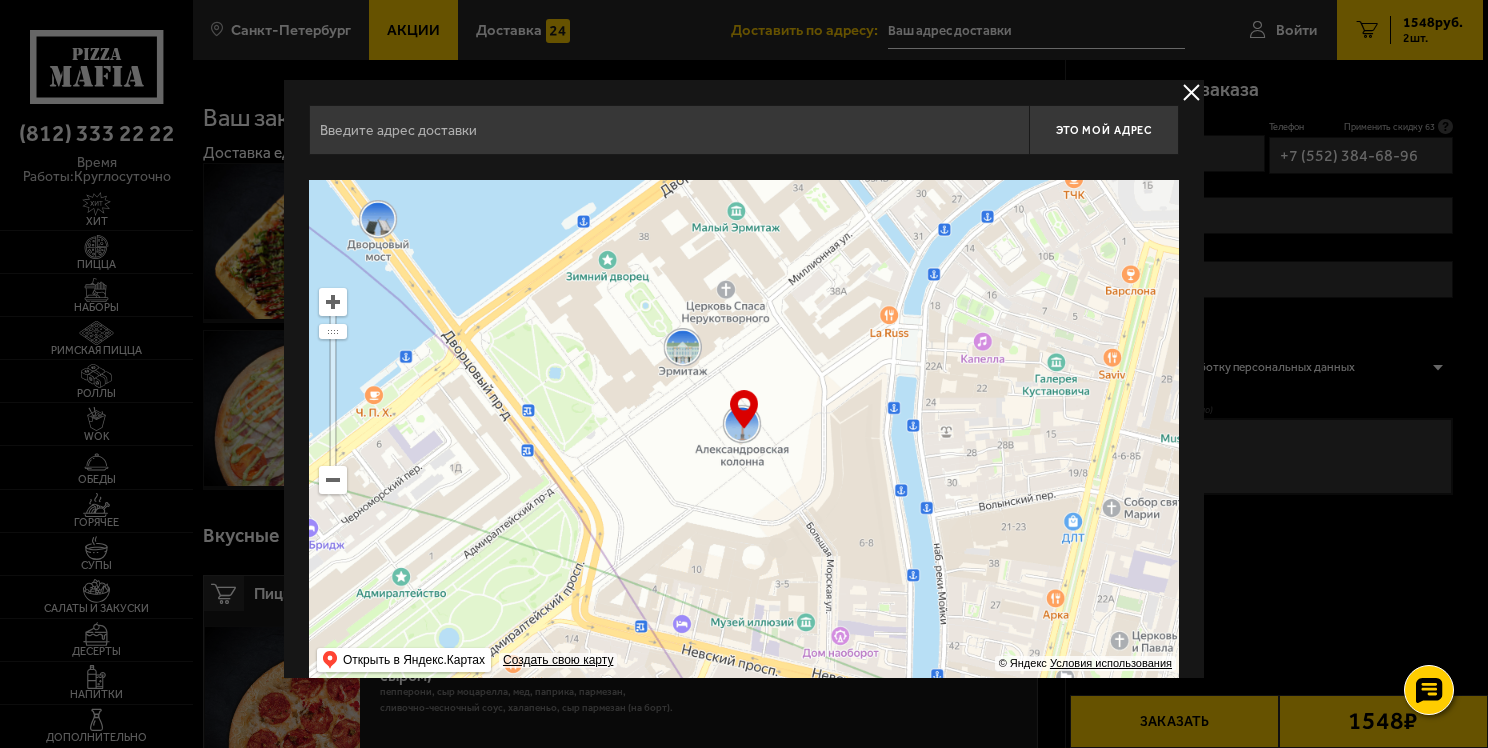 click at bounding box center (669, 130) 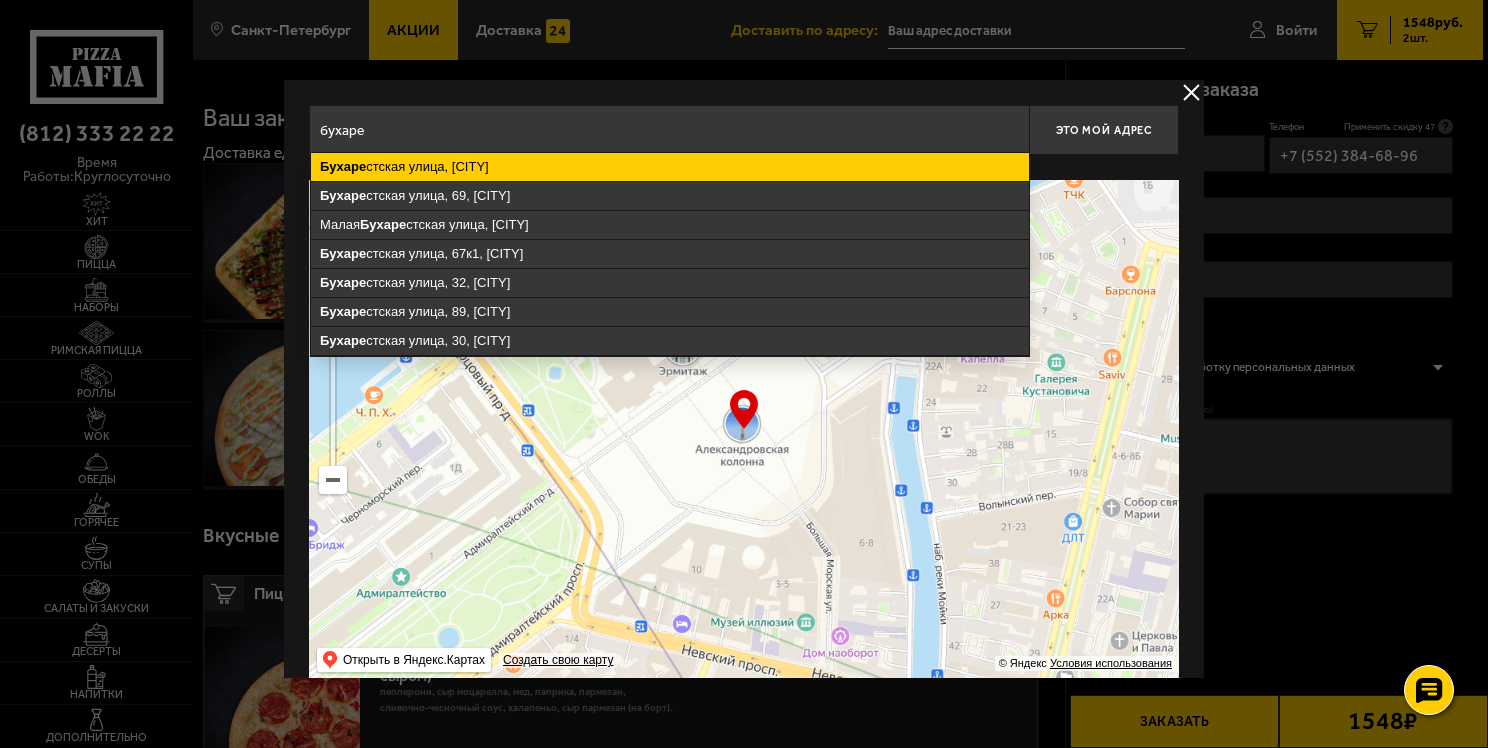 click on "[STREET], [CITY]" at bounding box center (670, 167) 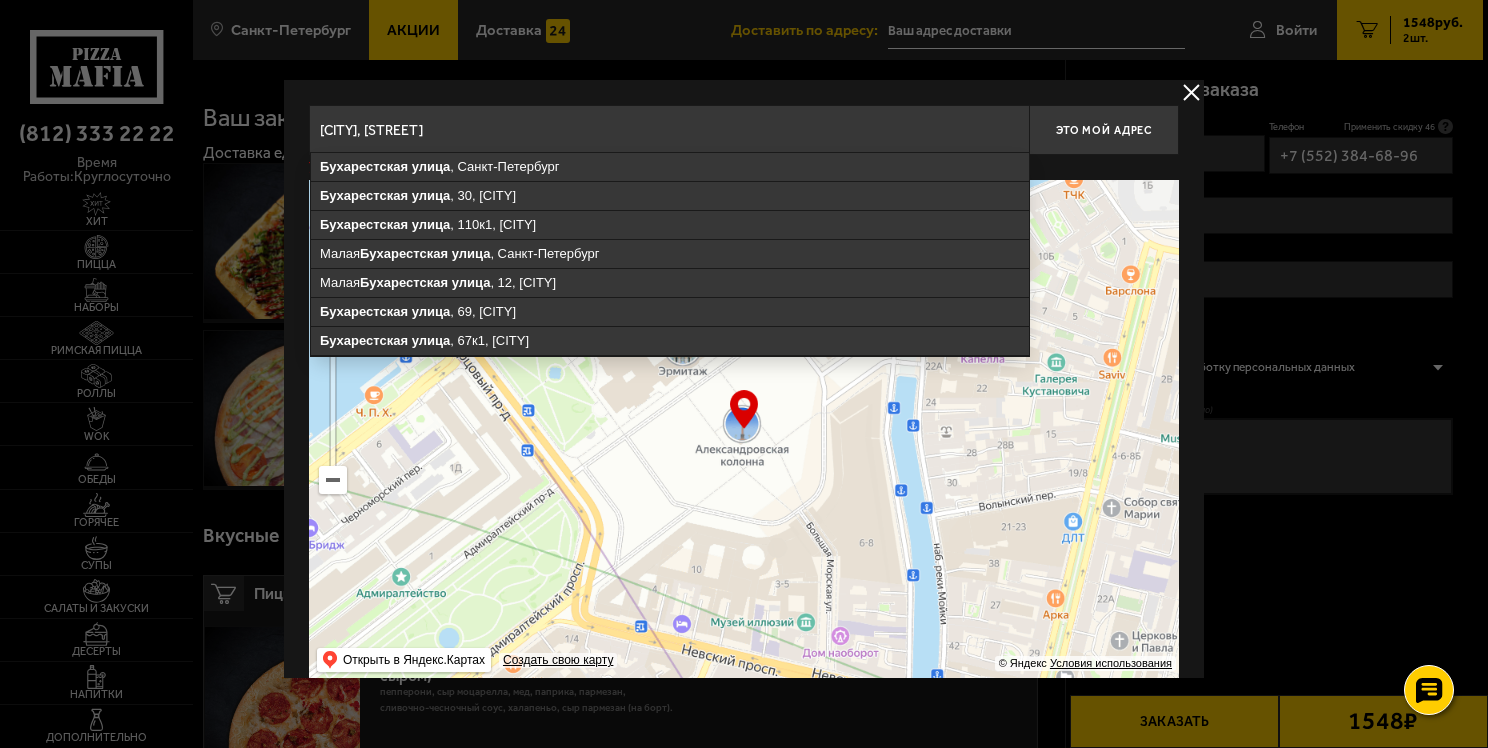 click on "[CITY], [STREET]" at bounding box center [669, 130] 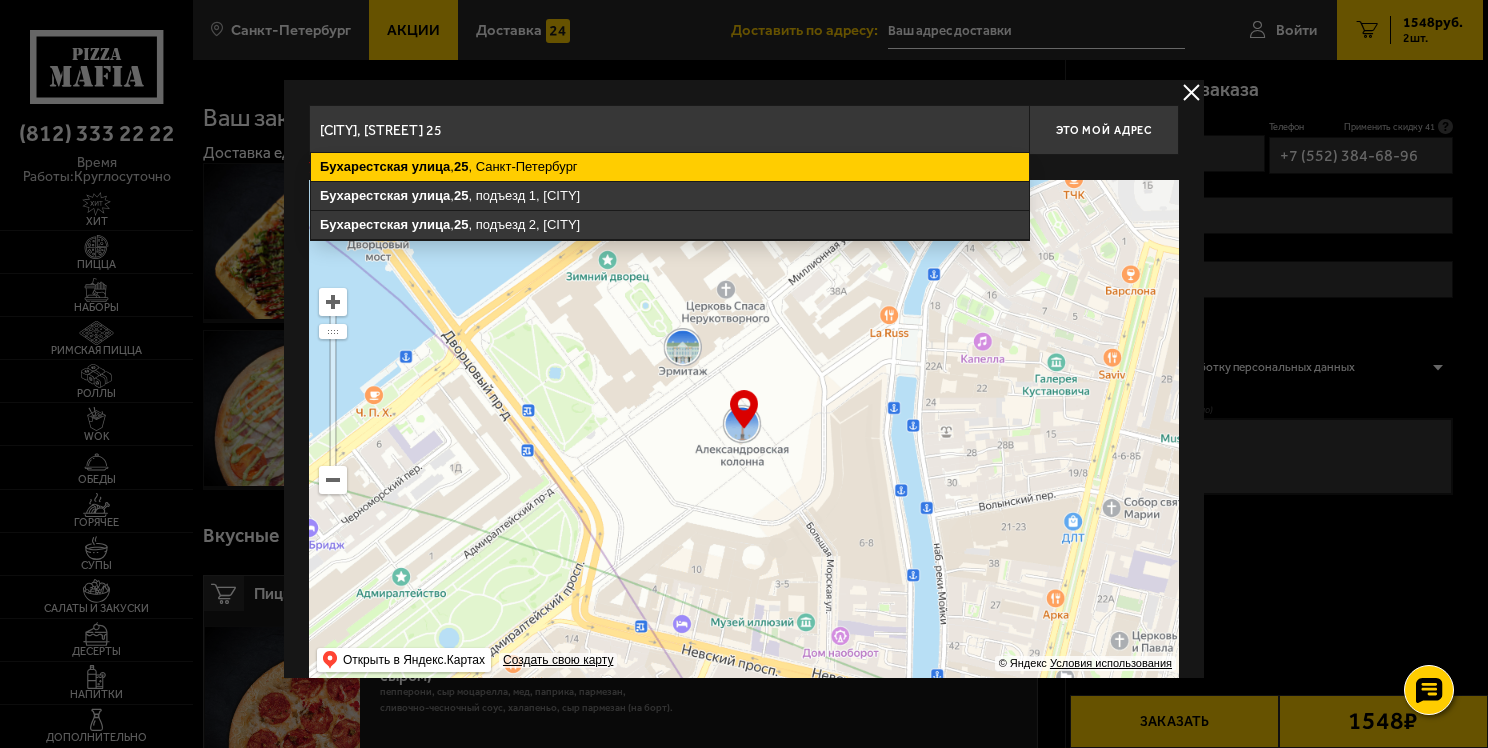 click on "[STREET] ,  25, [CITY]" at bounding box center [670, 167] 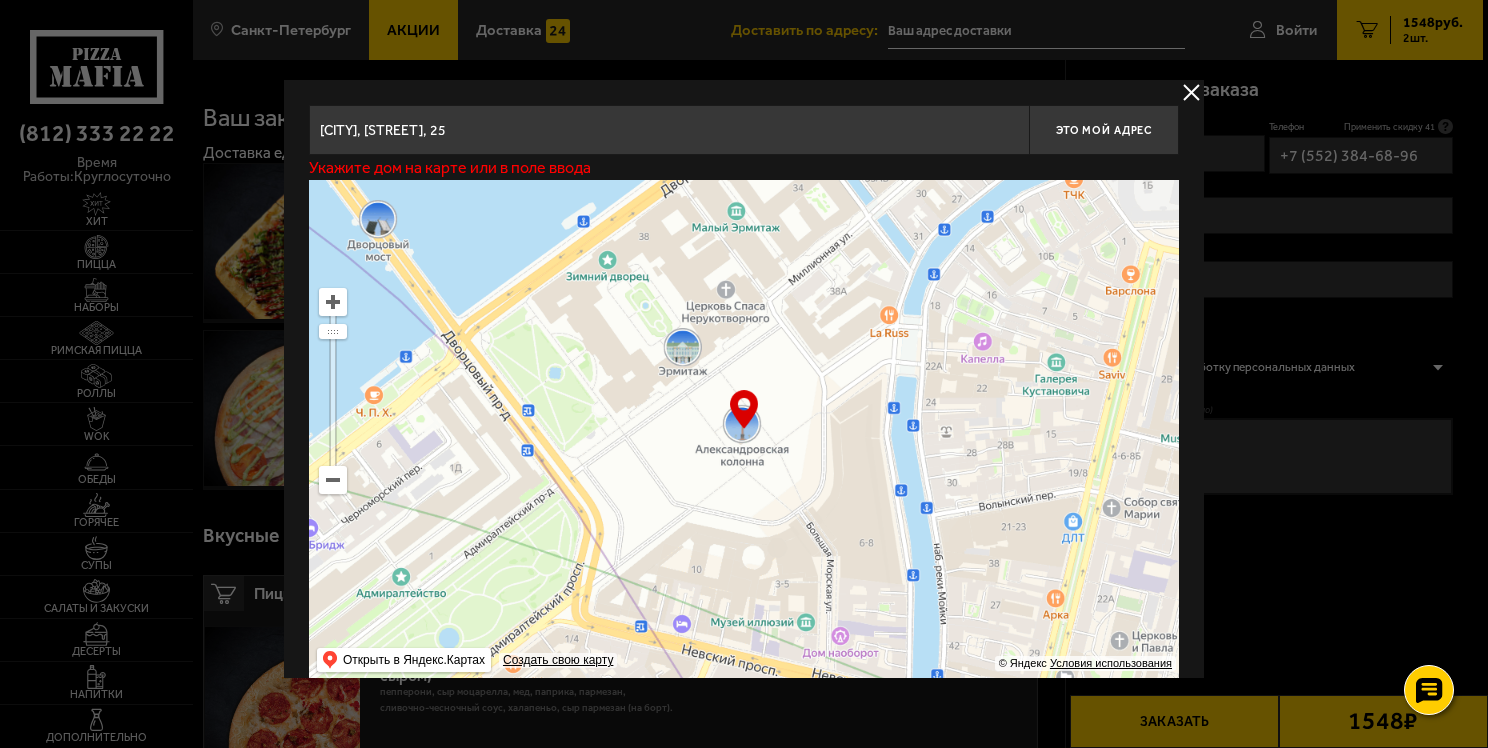 type on "[STREET], 25" 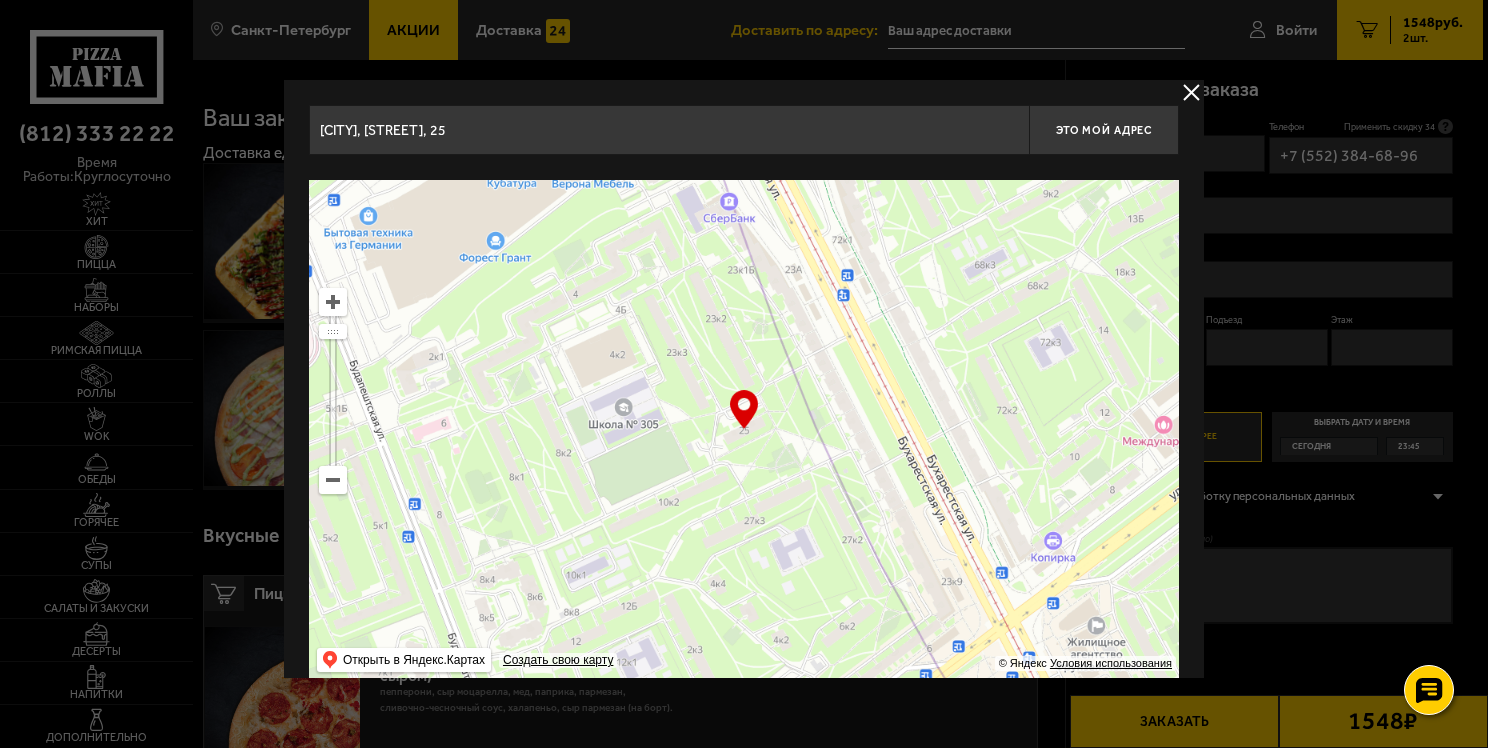 click on "[CITY], [STREET], 25" at bounding box center (669, 130) 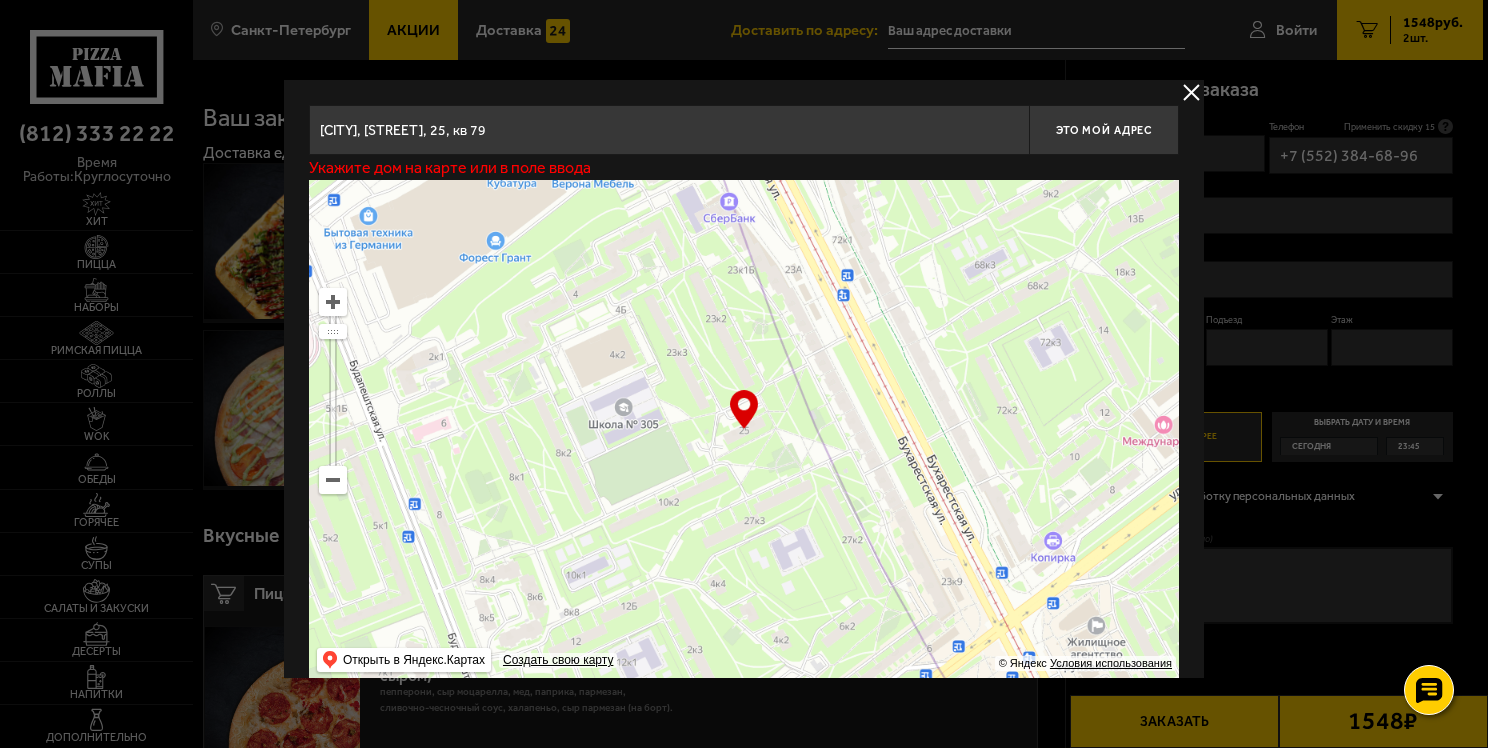click on "[CITY], [STREET], 25, кв 79" at bounding box center [669, 130] 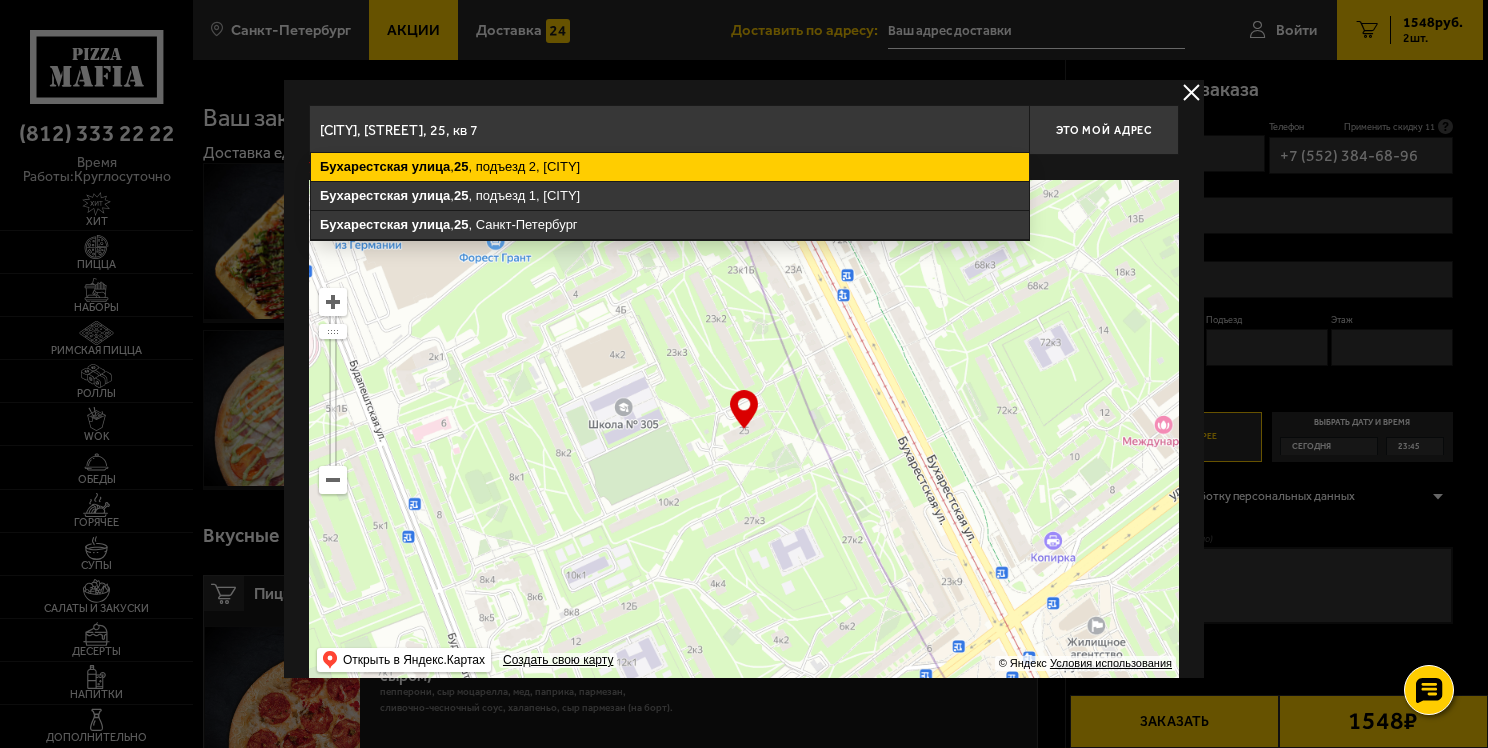 click on "[STREET] ,  25 , подъезд 2, [CITY]" at bounding box center (670, 167) 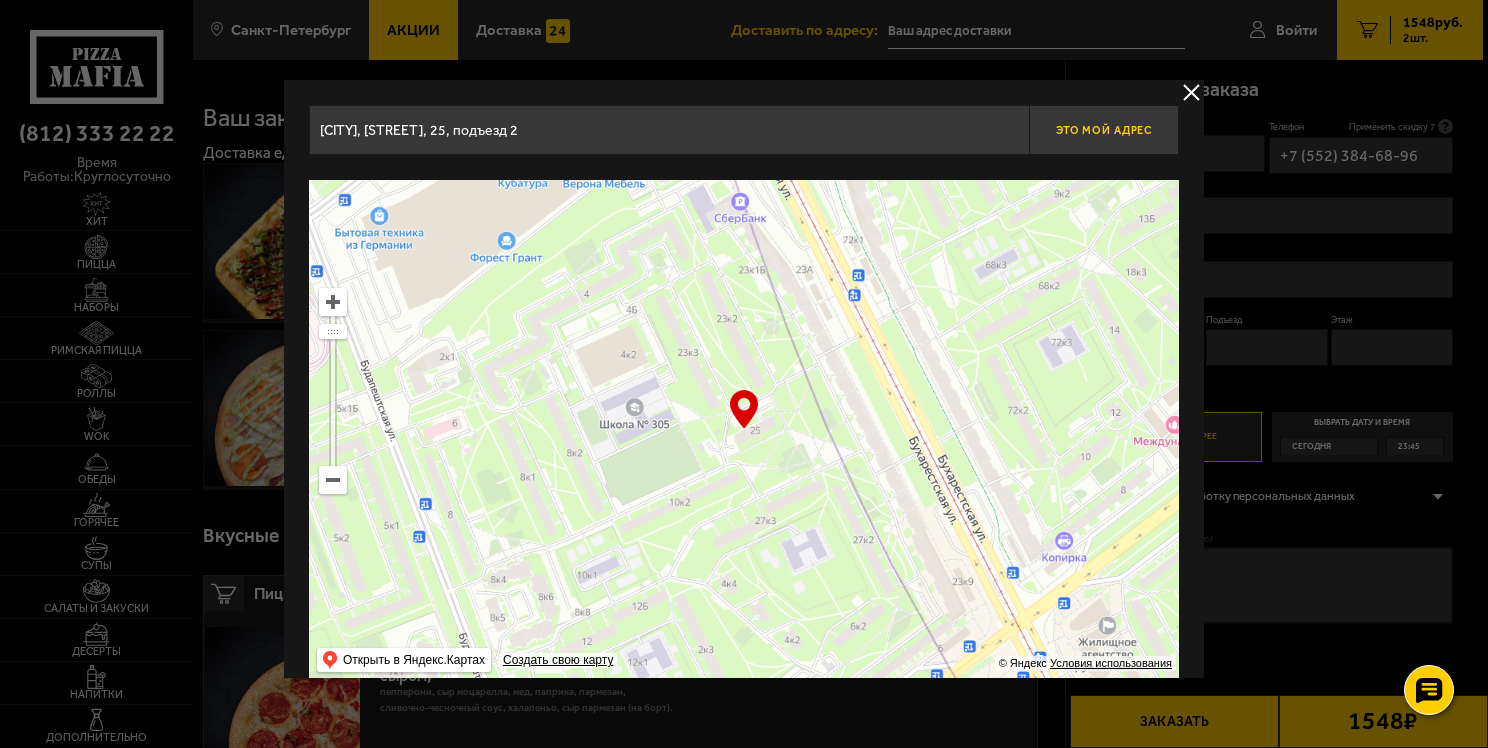click on "Это мой адрес" at bounding box center (1104, 130) 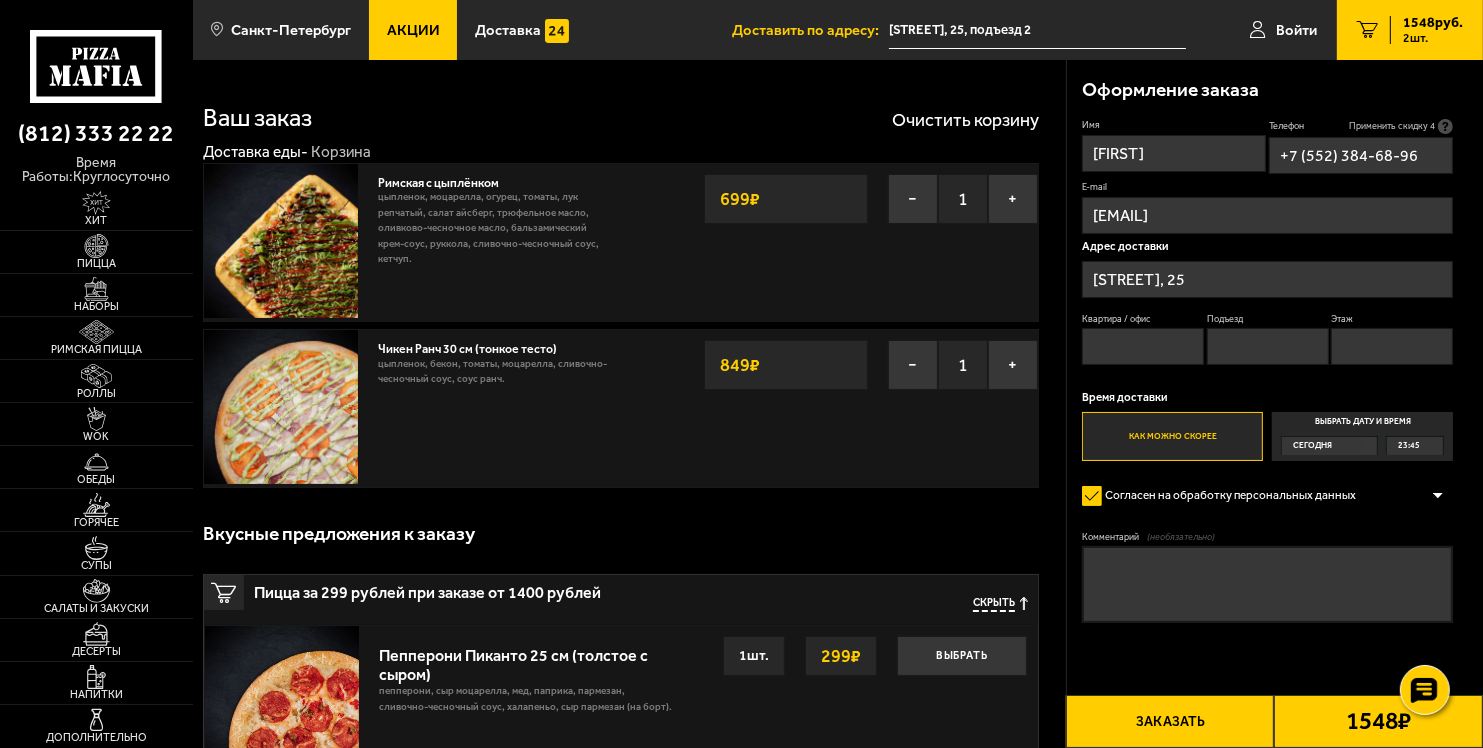 click on "Квартира / офис" at bounding box center [1143, 346] 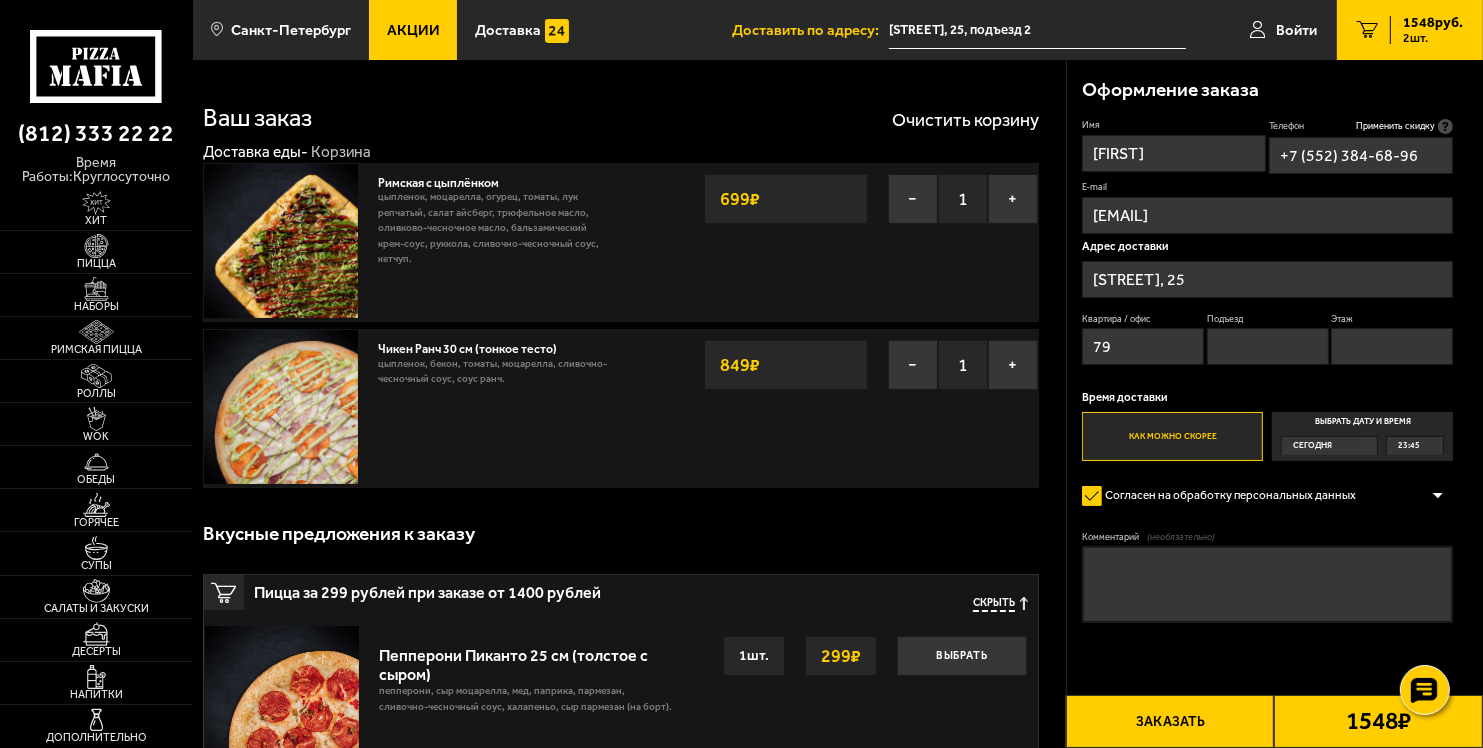 type on "79" 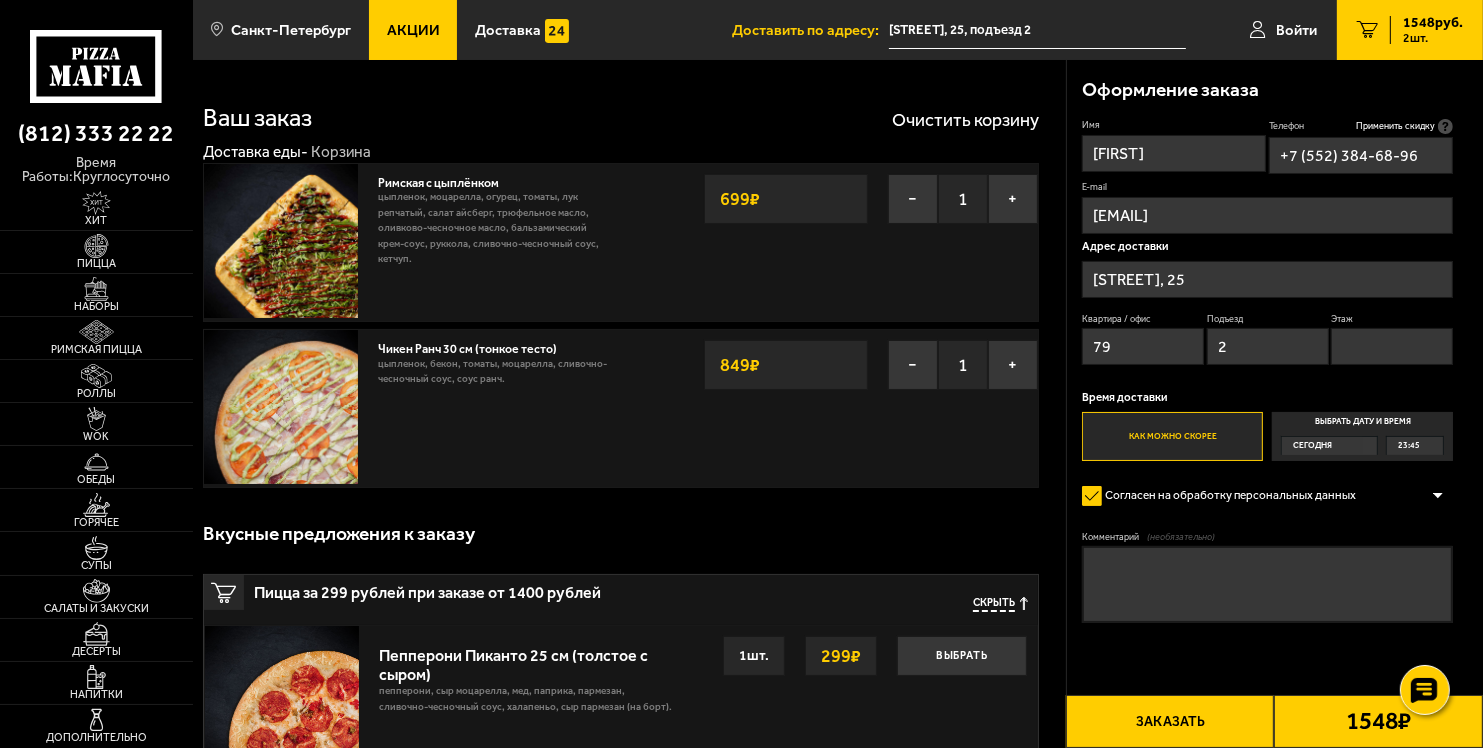 type on "2" 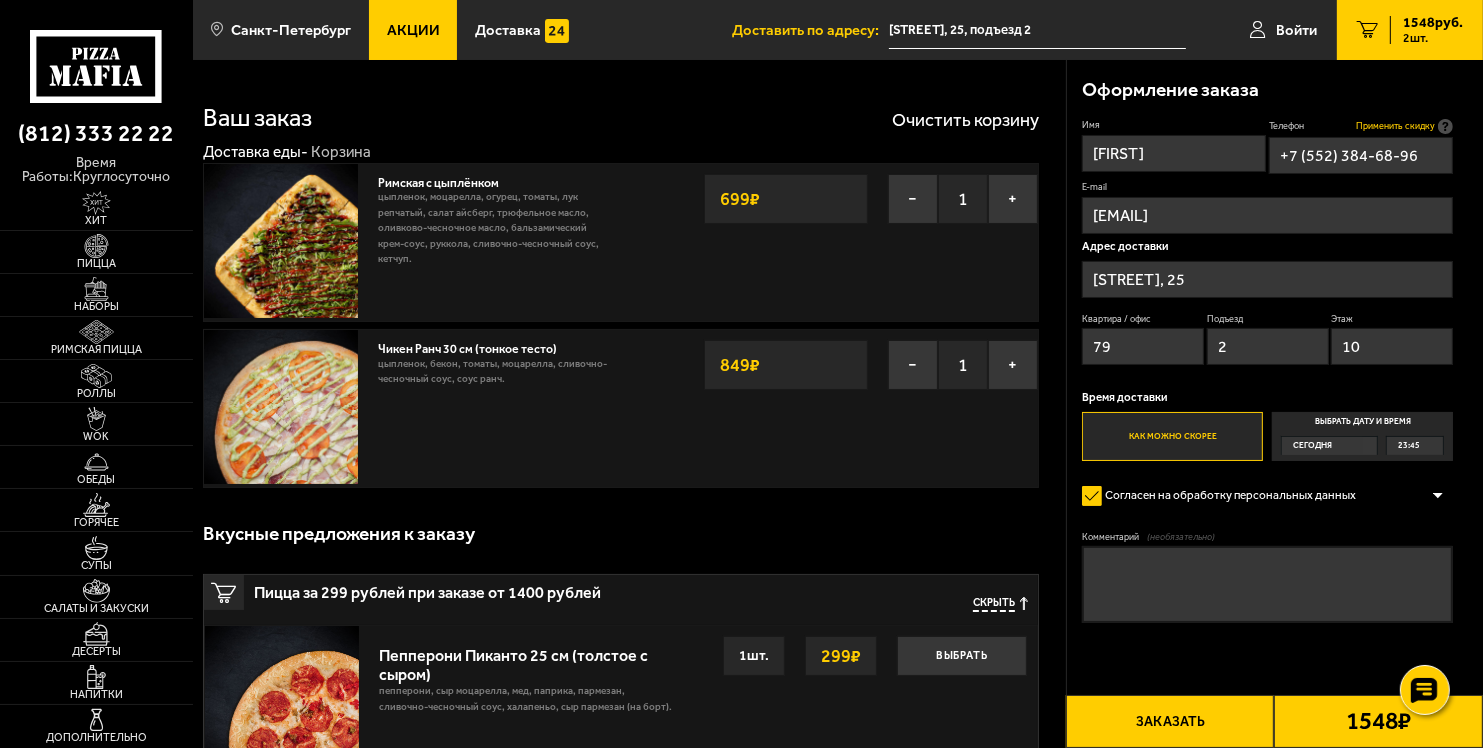 type on "10" 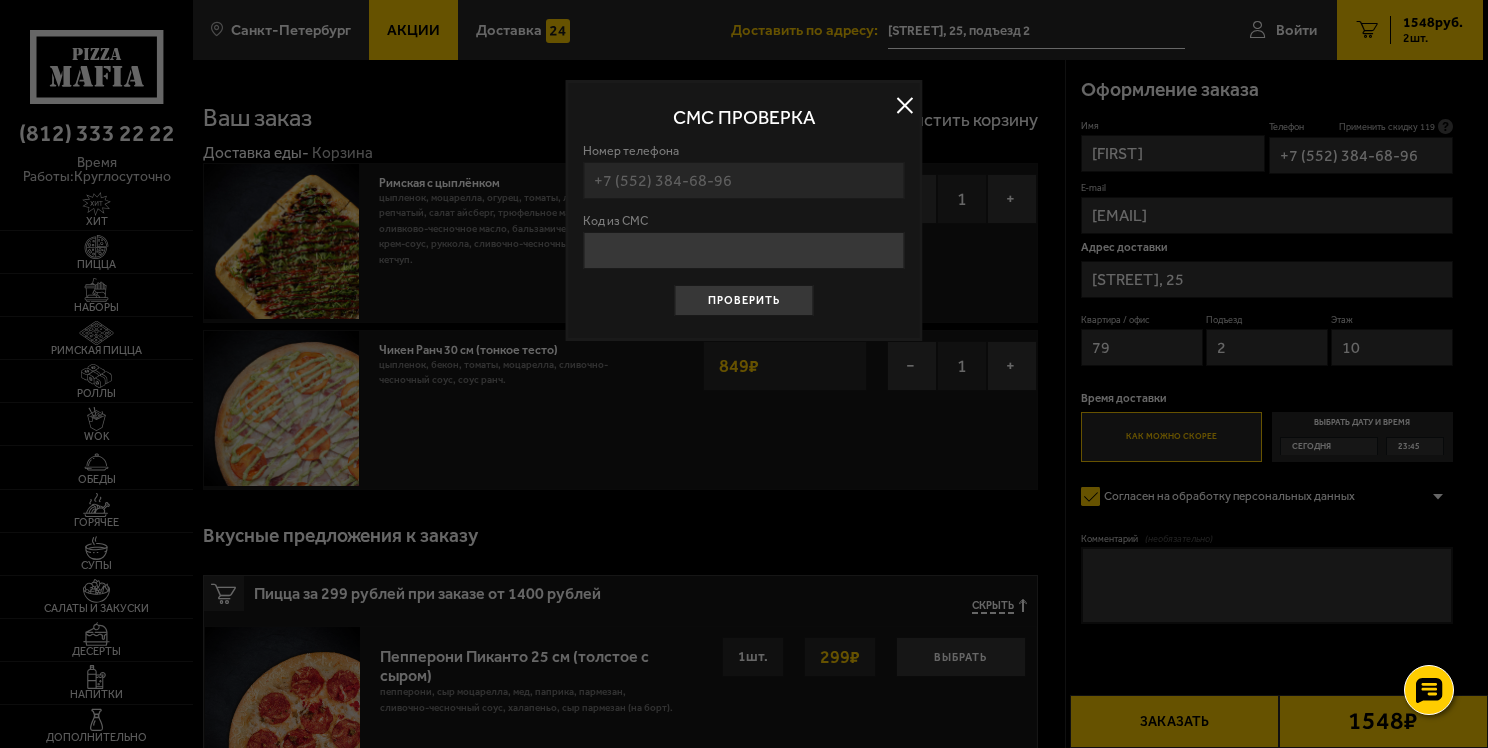 click on "Код из СМС" at bounding box center (743, 250) 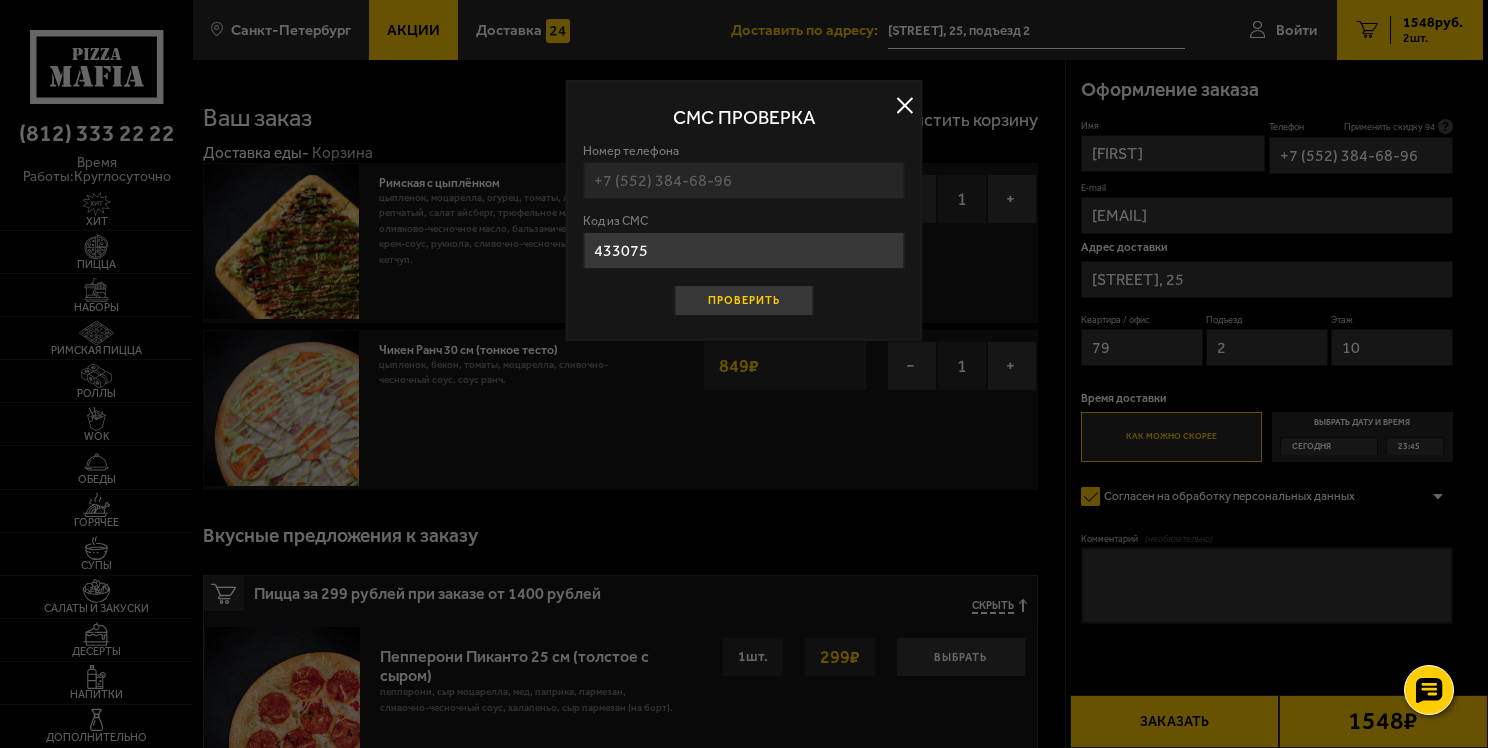 type on "433075" 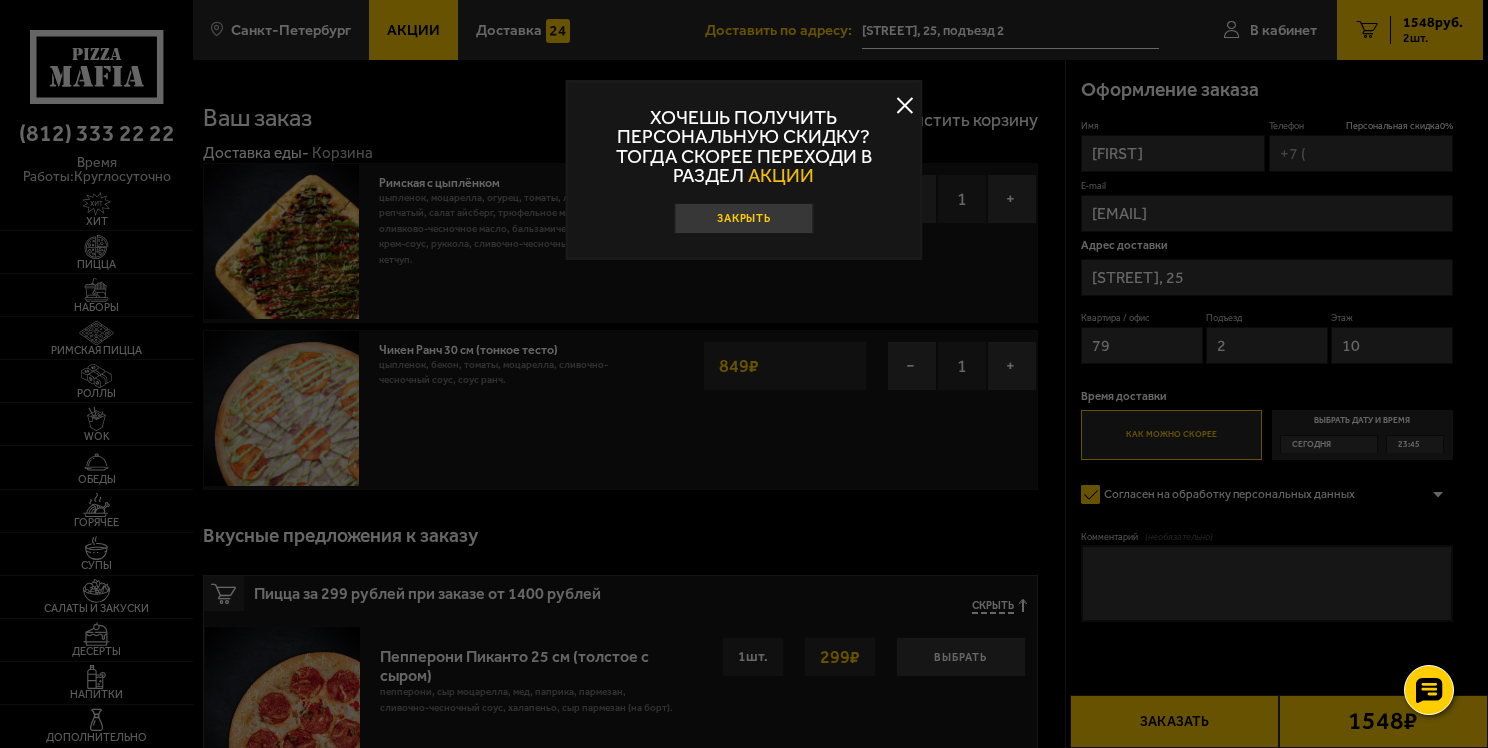click on "Закрыть" at bounding box center (744, 218) 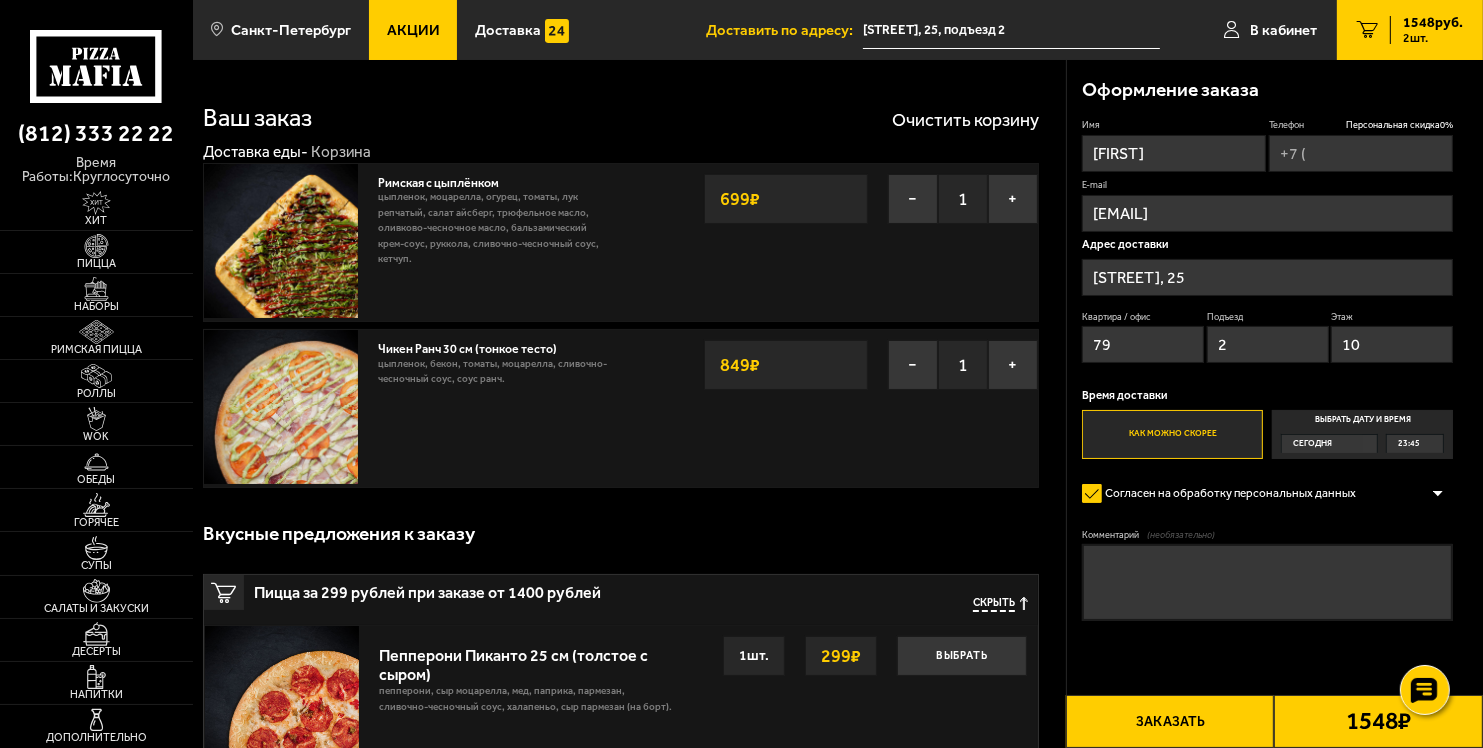click on "Телефон Персональная скидка  0 %" at bounding box center (1361, 153) 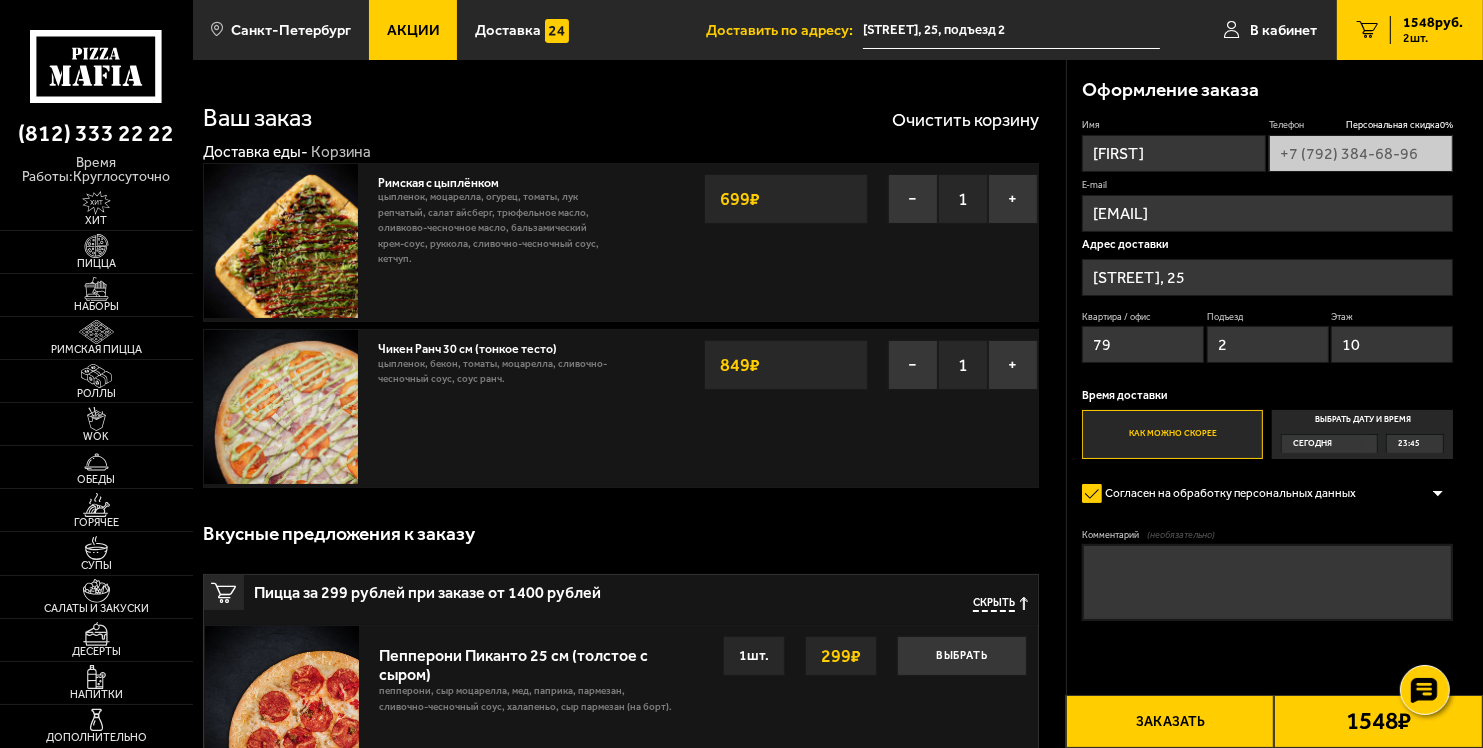 click on "Оформление заказа" at bounding box center [1267, 89] 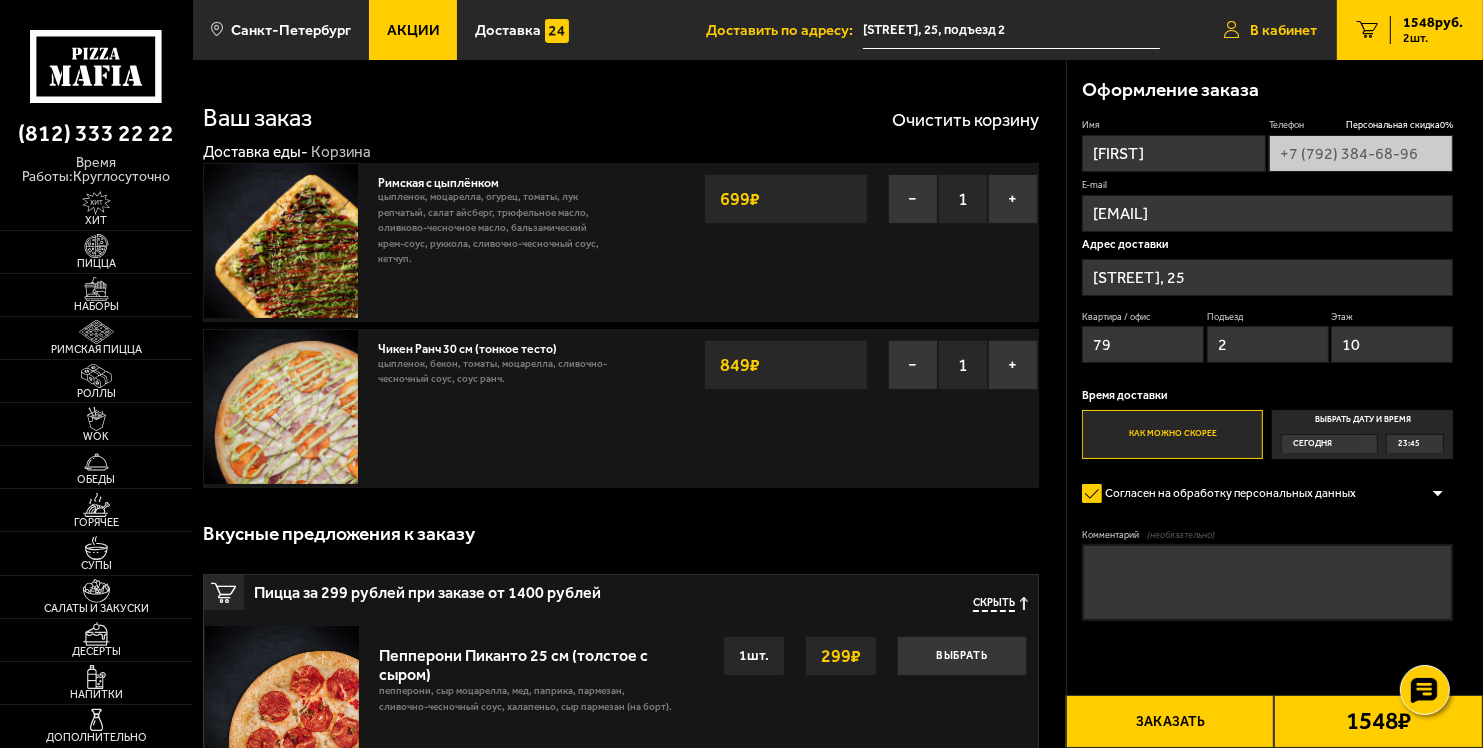 click on "В кабинет" at bounding box center [1270, 30] 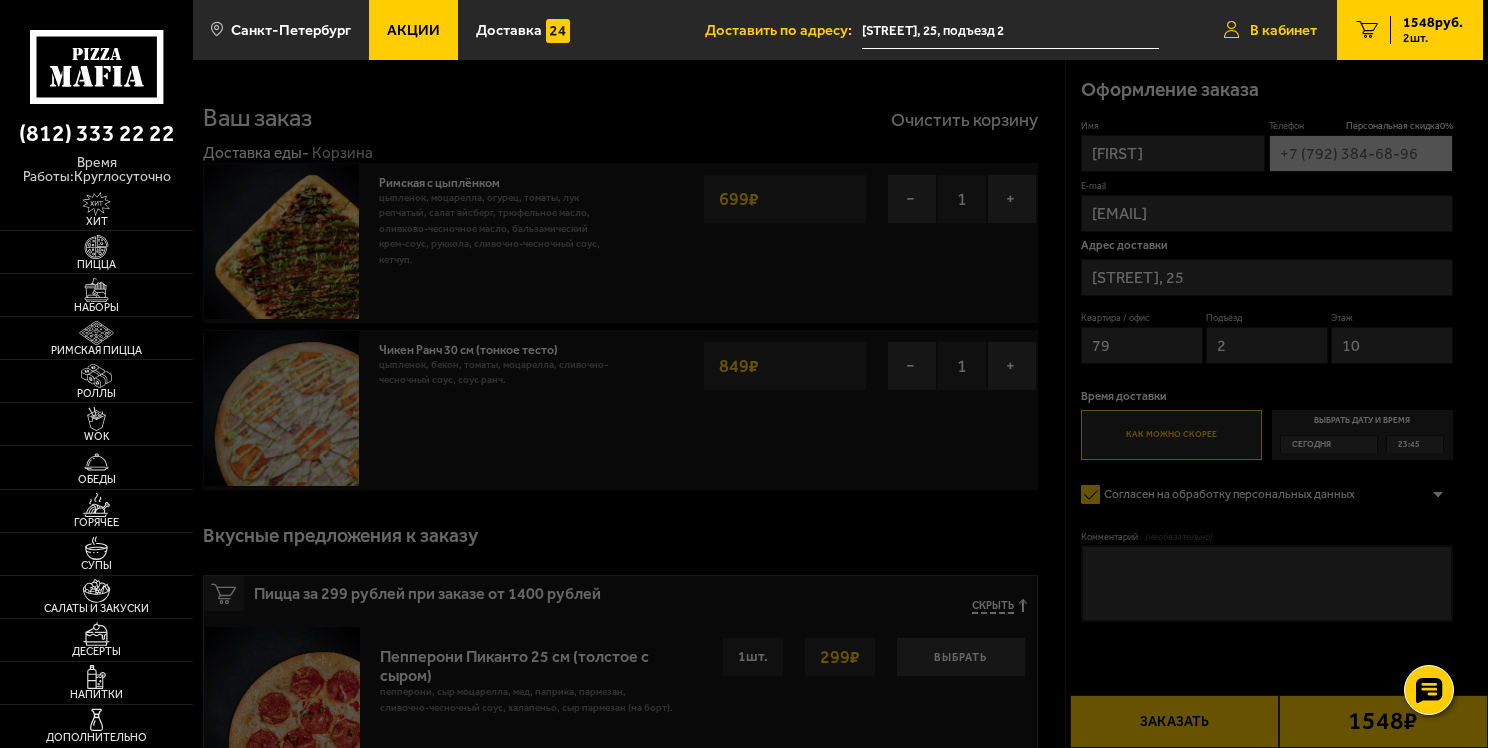 type on "+7 (552) 384-68-96" 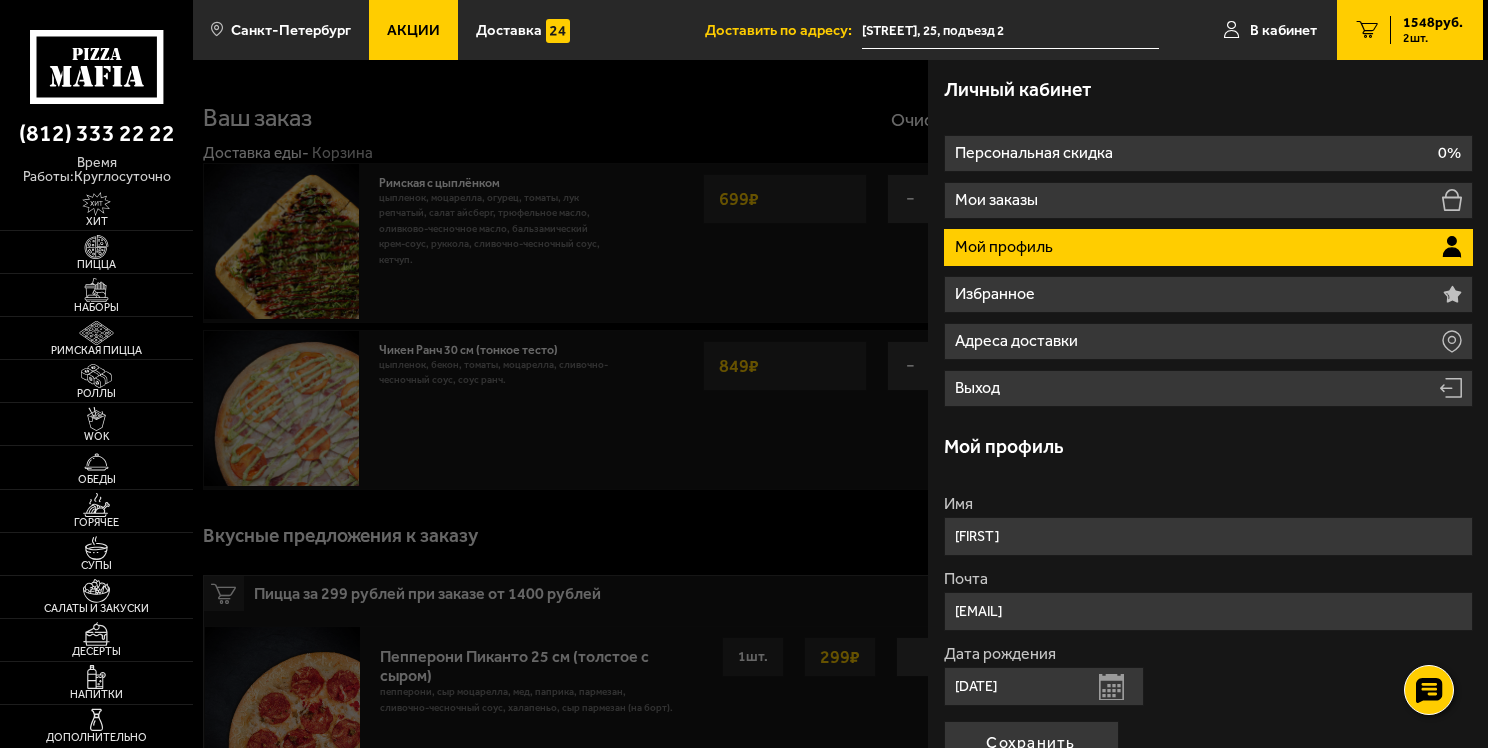 click on "Мой профиль" at bounding box center [1208, 247] 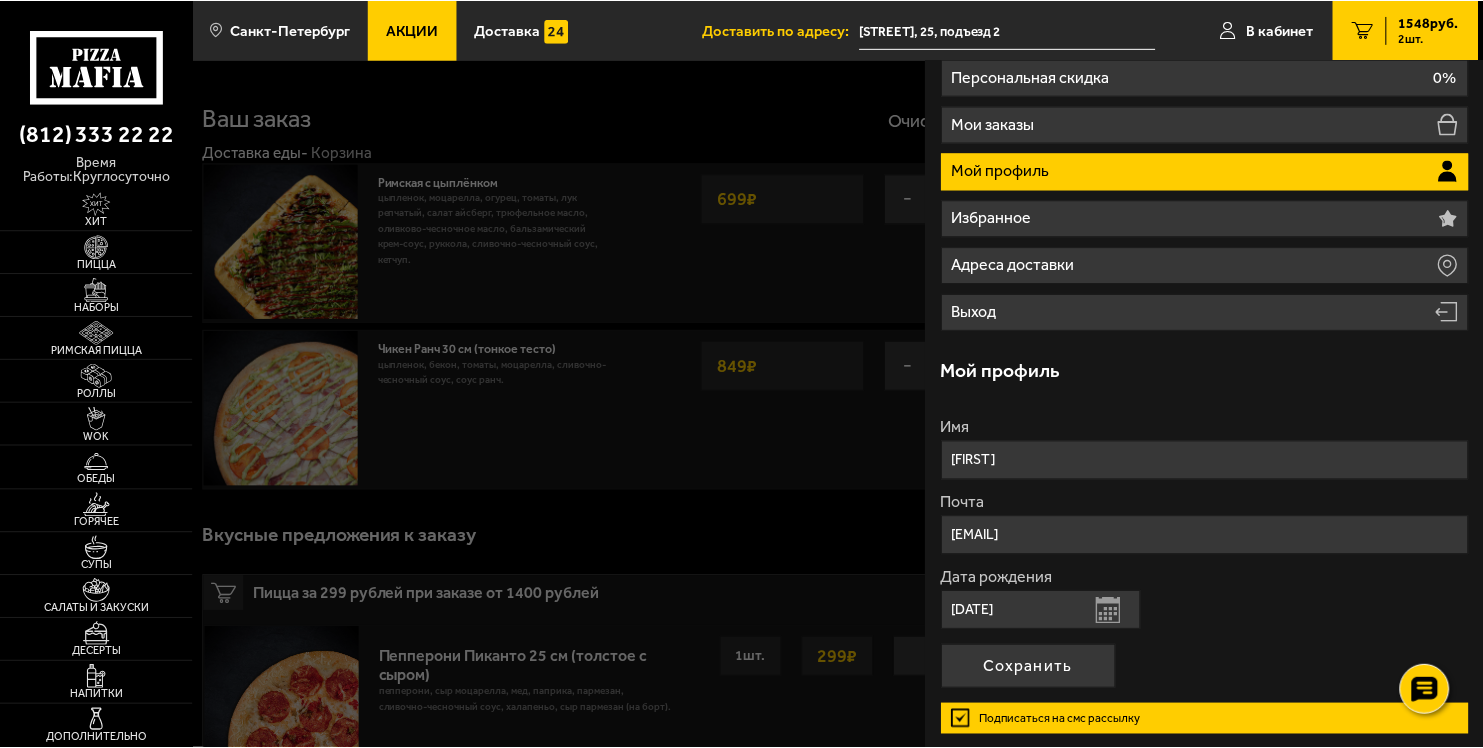 scroll, scrollTop: 0, scrollLeft: 0, axis: both 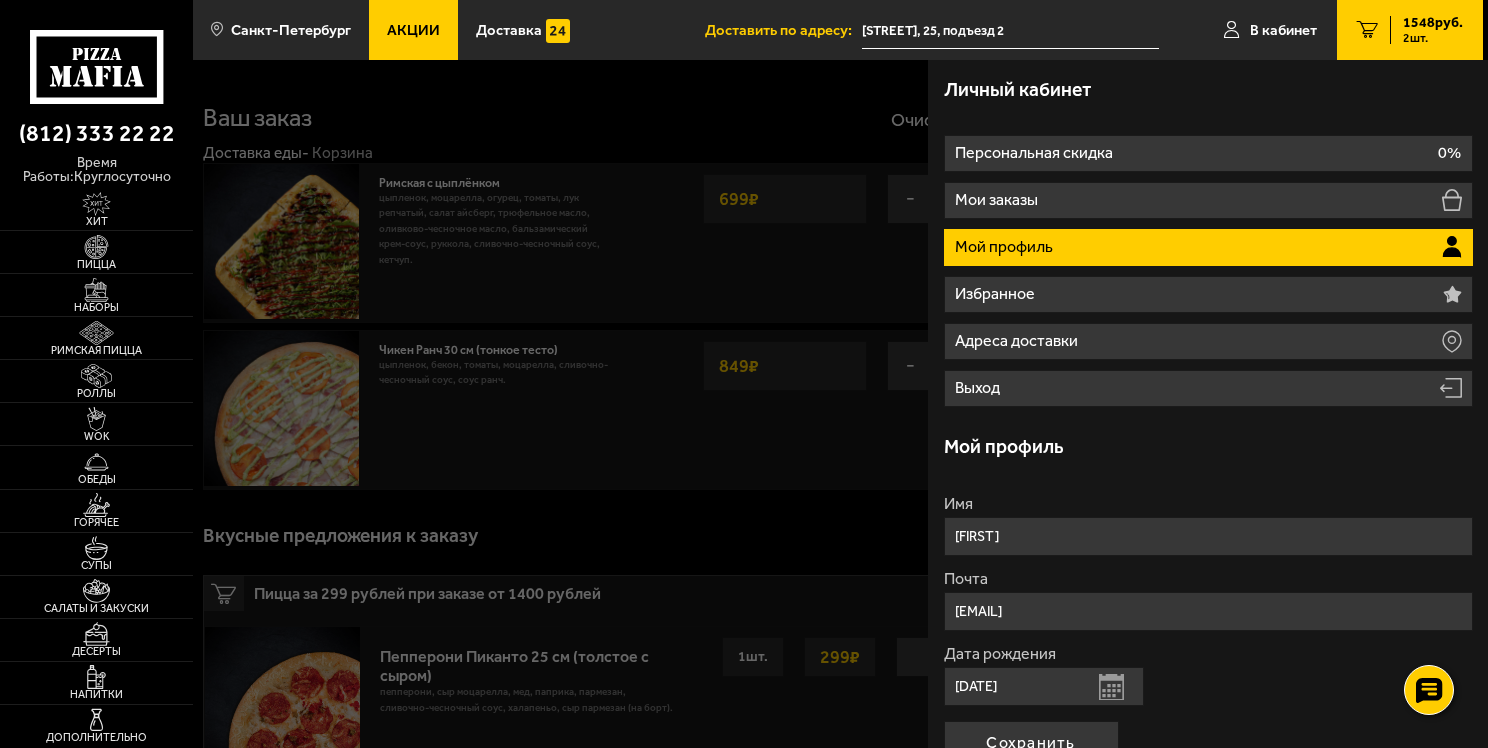 click at bounding box center [937, 434] 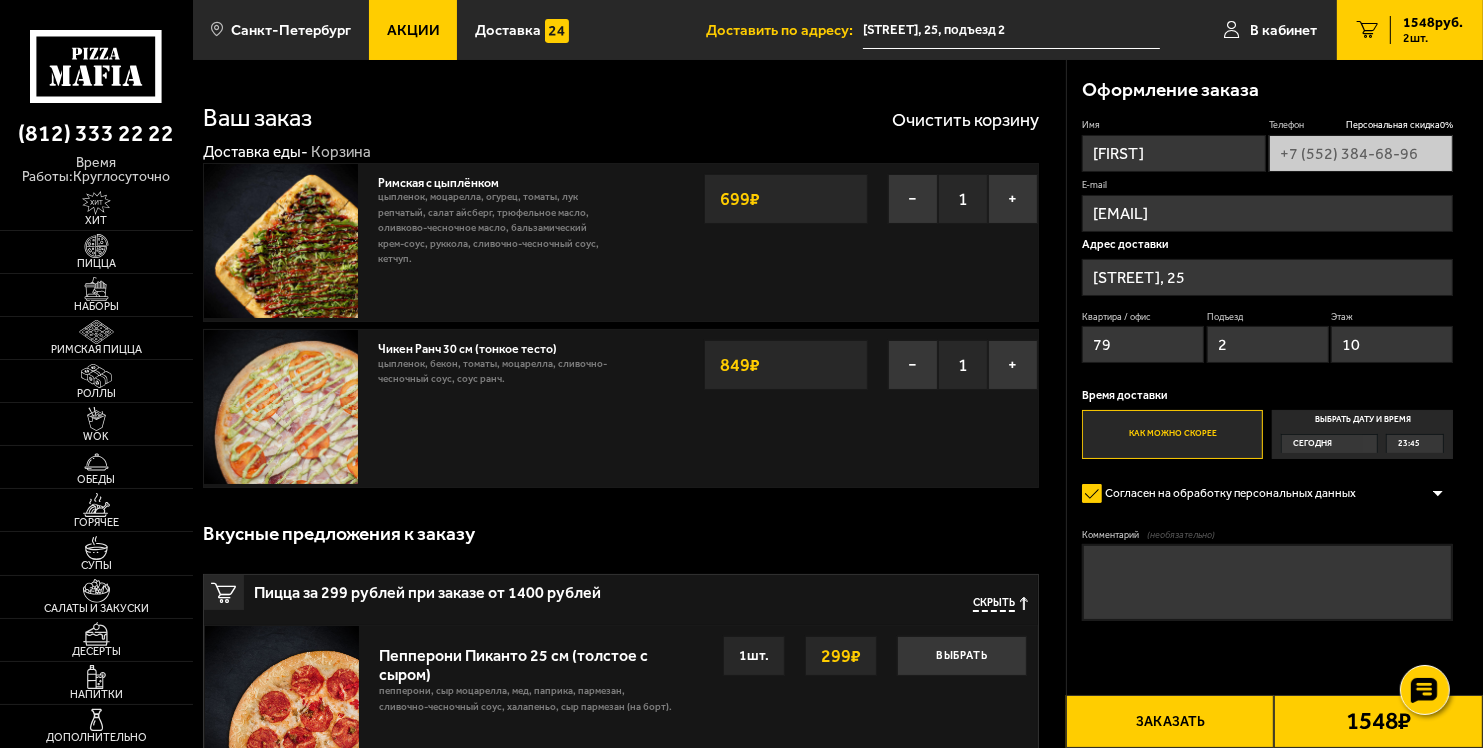 click on "Вкусные предложения к заказу" at bounding box center (621, 533) 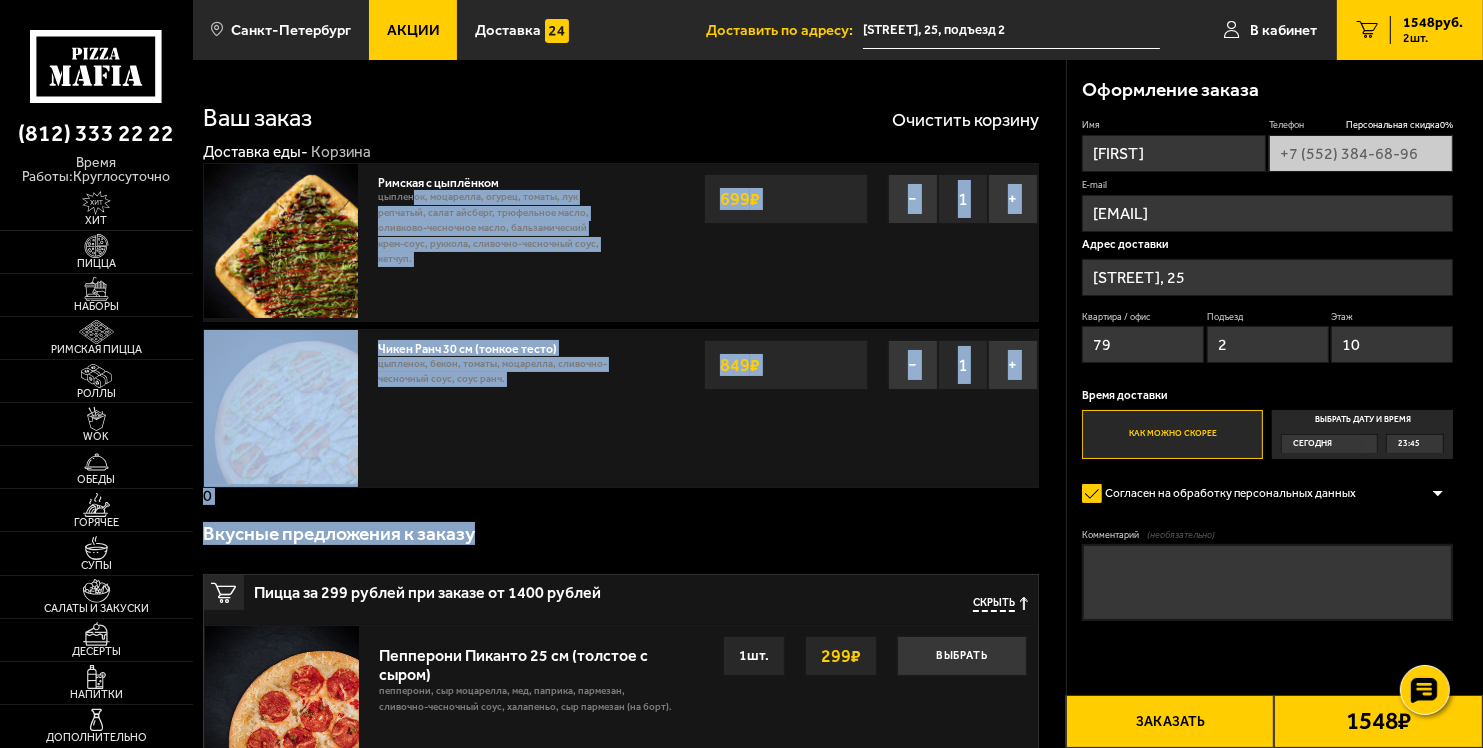 drag, startPoint x: 737, startPoint y: 517, endPoint x: 383, endPoint y: 177, distance: 490.83194 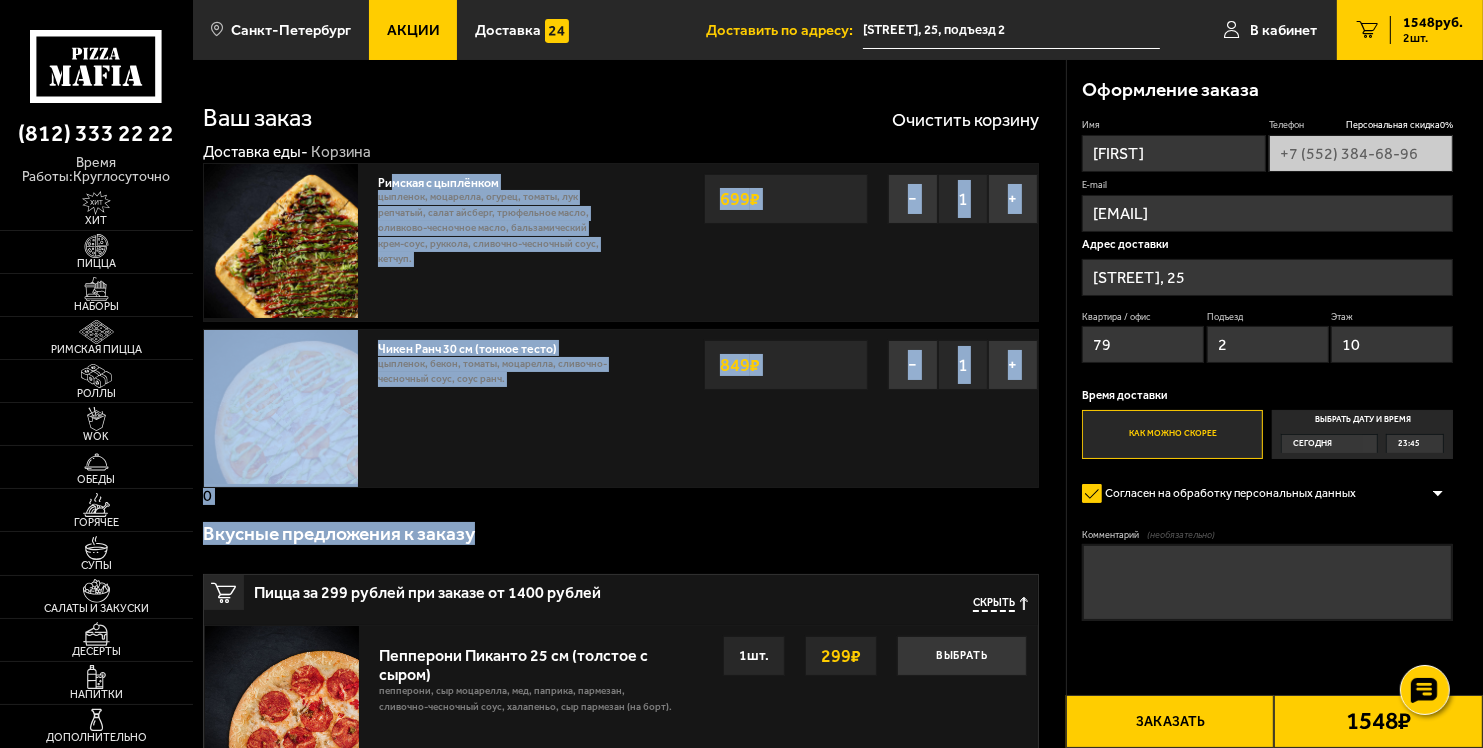 click 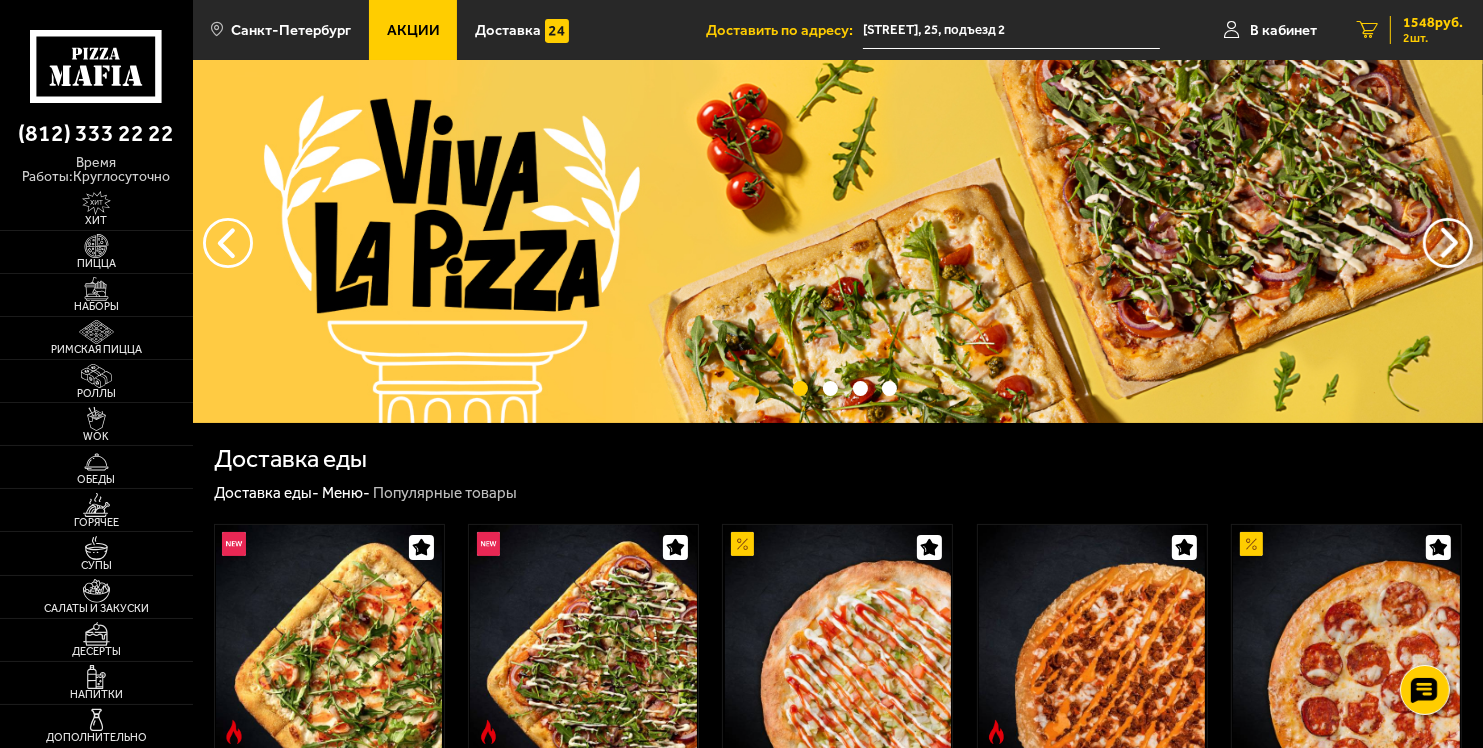 click on "2 1548  руб. 2  шт." at bounding box center (1410, 30) 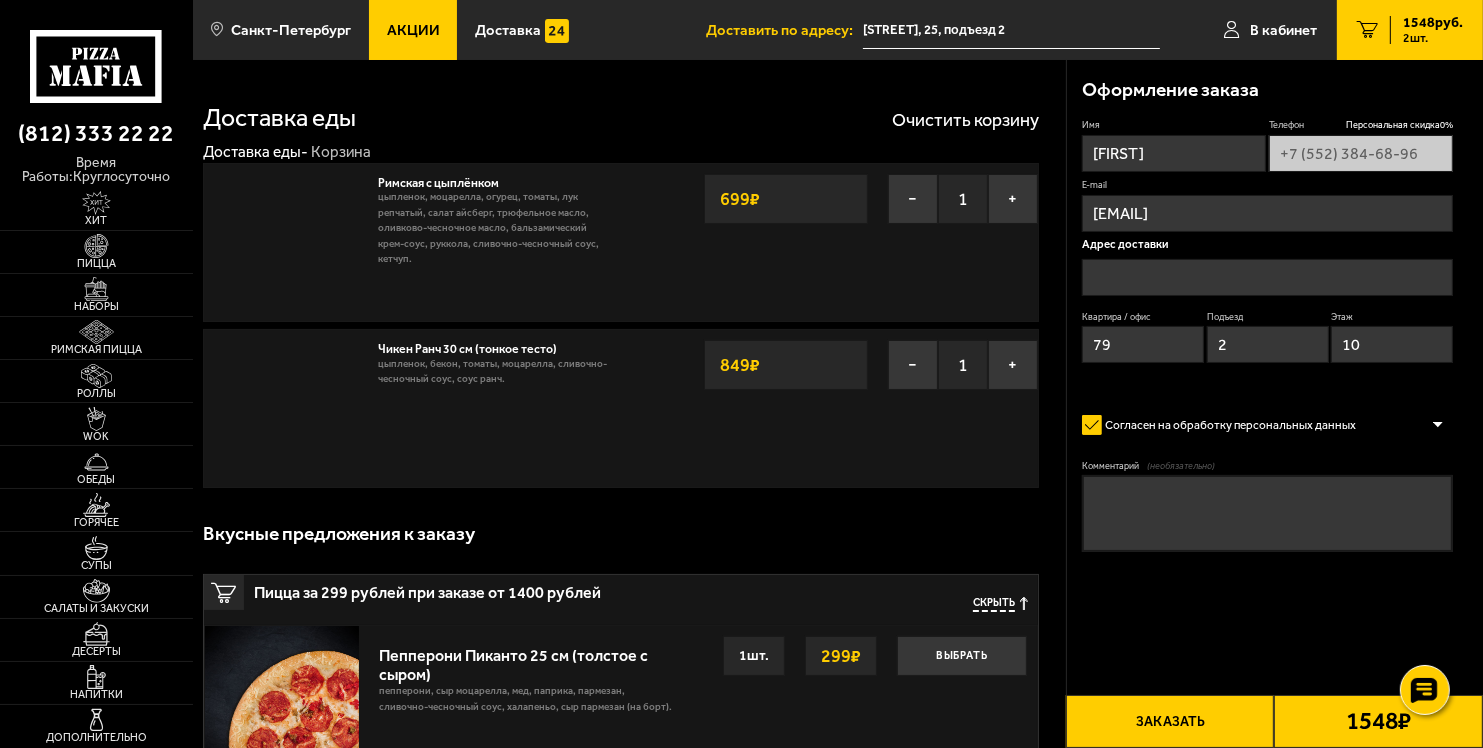 type on "[STREET], 25, подъезд 2" 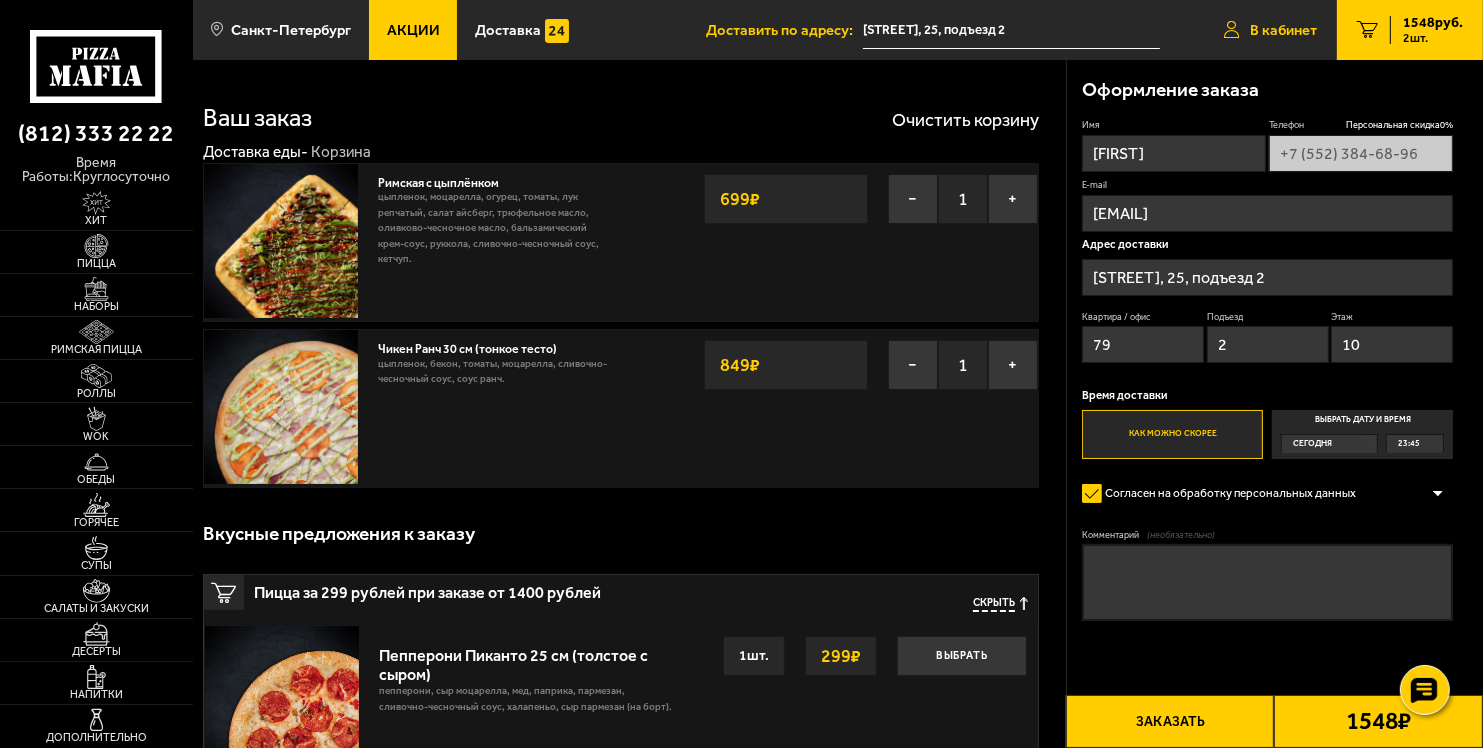 click on "В кабинет" at bounding box center [1270, 30] 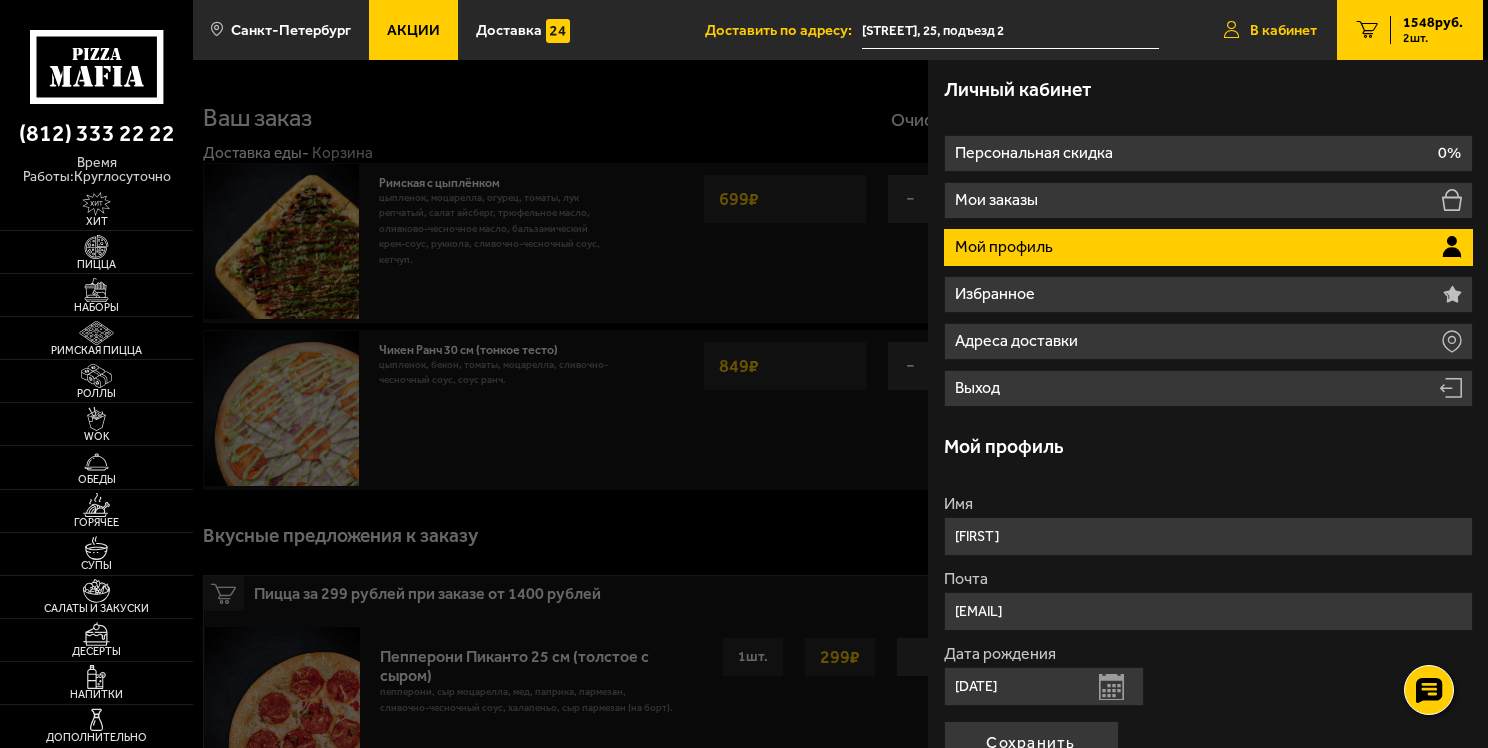 type on "+7 (552) 384-68-96" 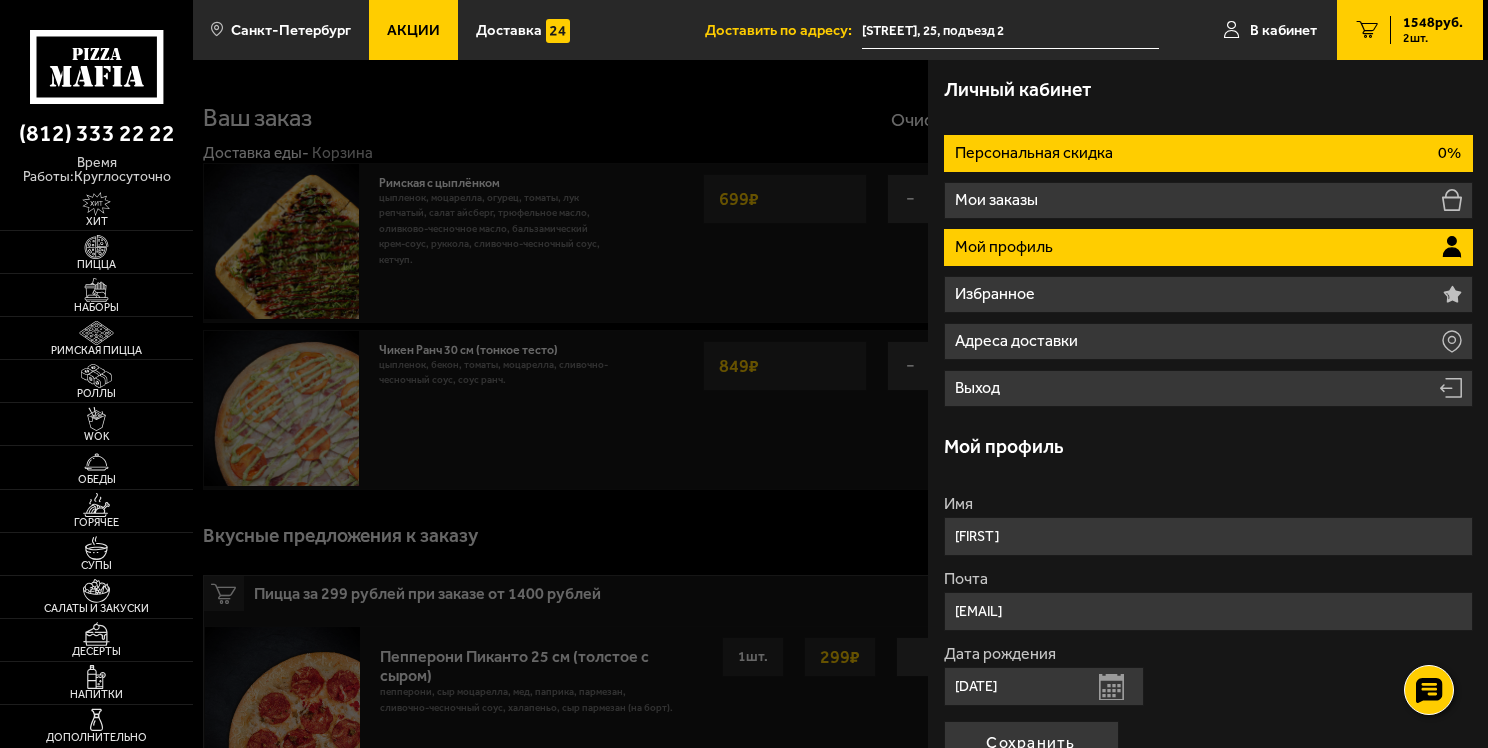 click on "Персональная скидка 0%" at bounding box center (1208, 153) 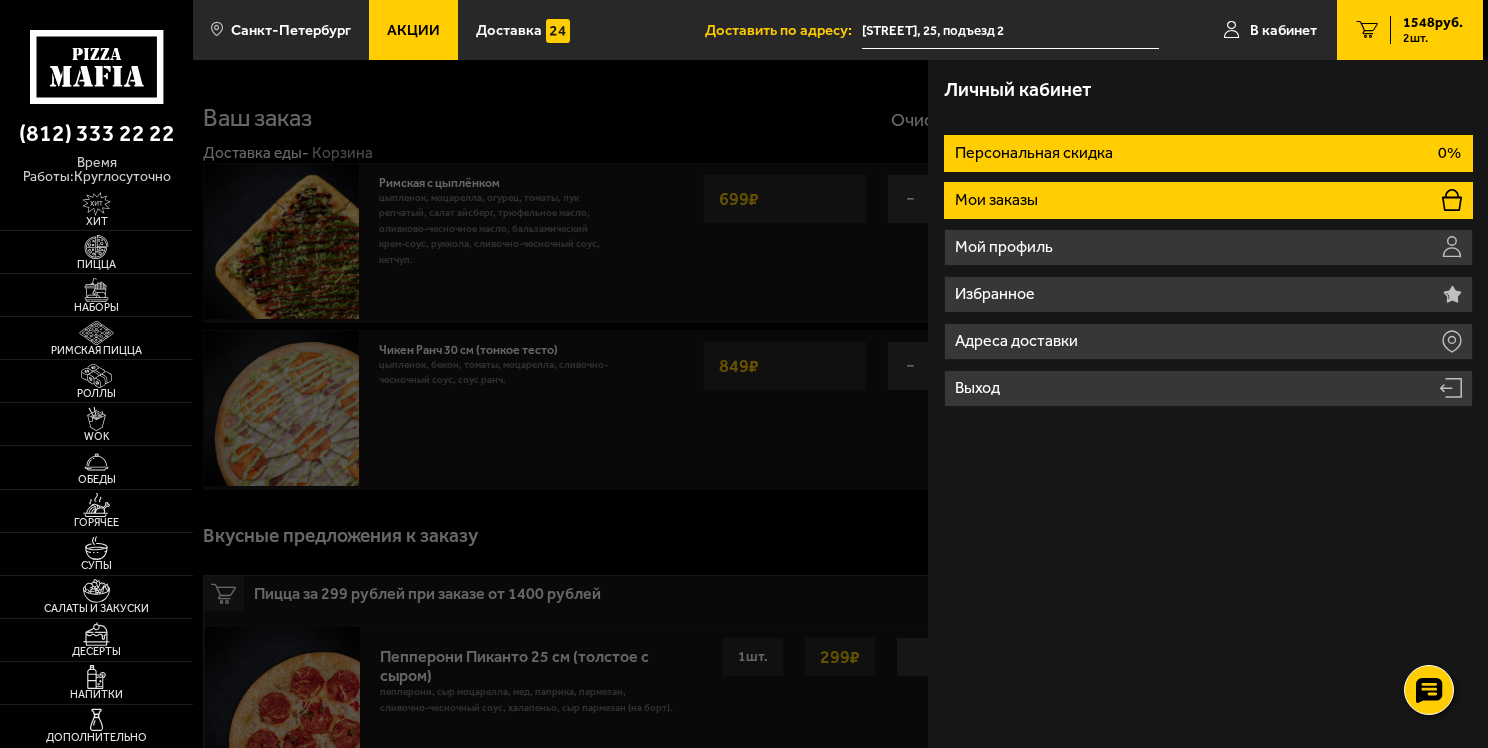 click on "Мои заказы" at bounding box center (1208, 200) 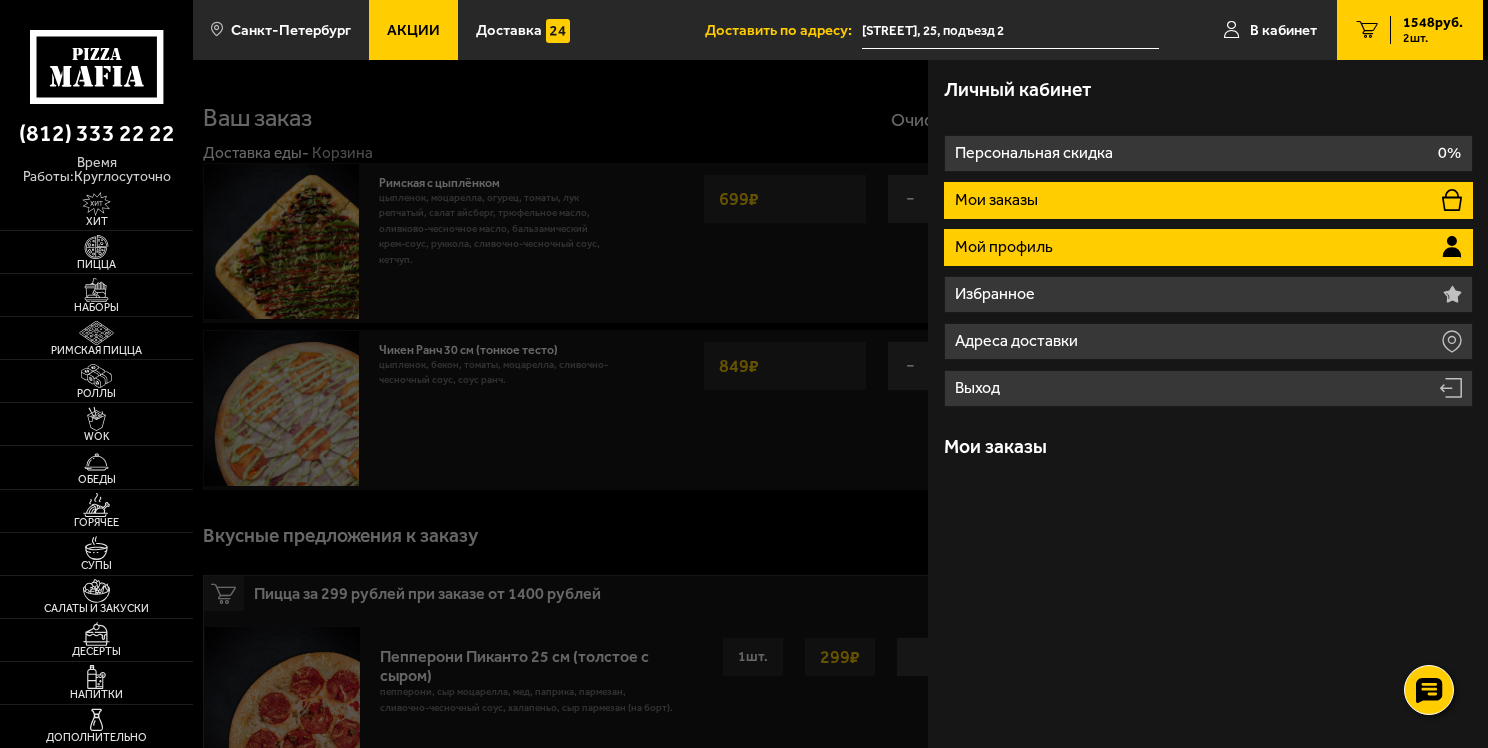 click on "Мой профиль" at bounding box center (1208, 247) 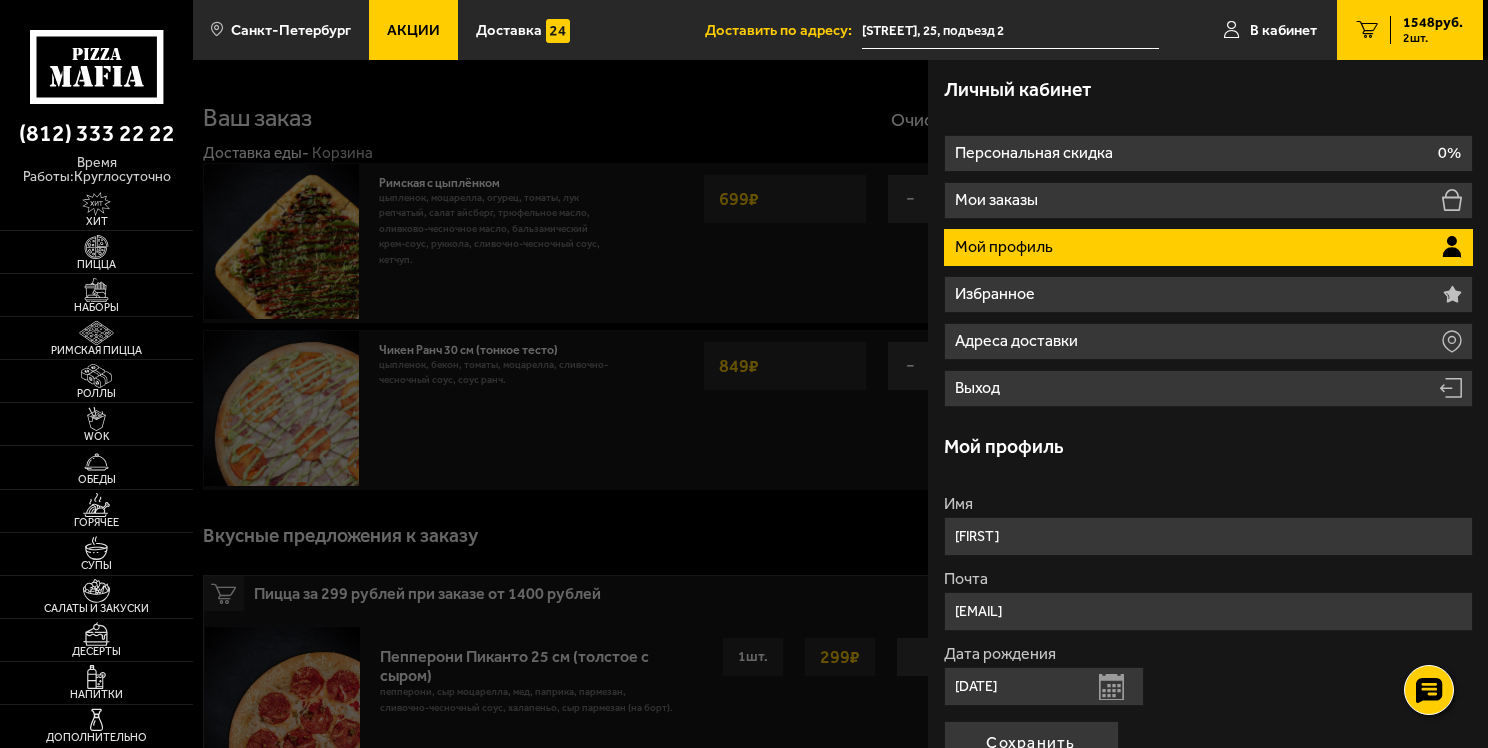 click at bounding box center (937, 434) 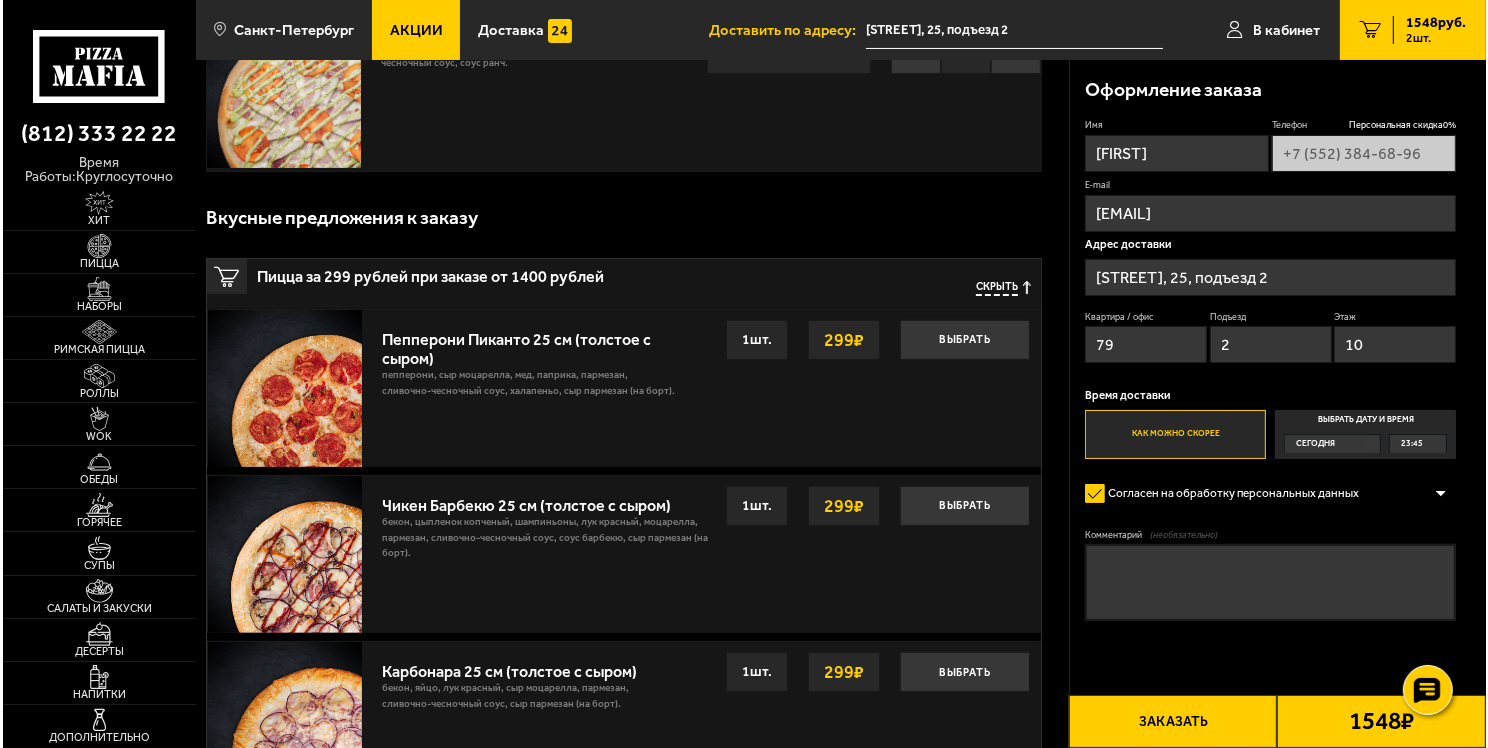 scroll, scrollTop: 400, scrollLeft: 0, axis: vertical 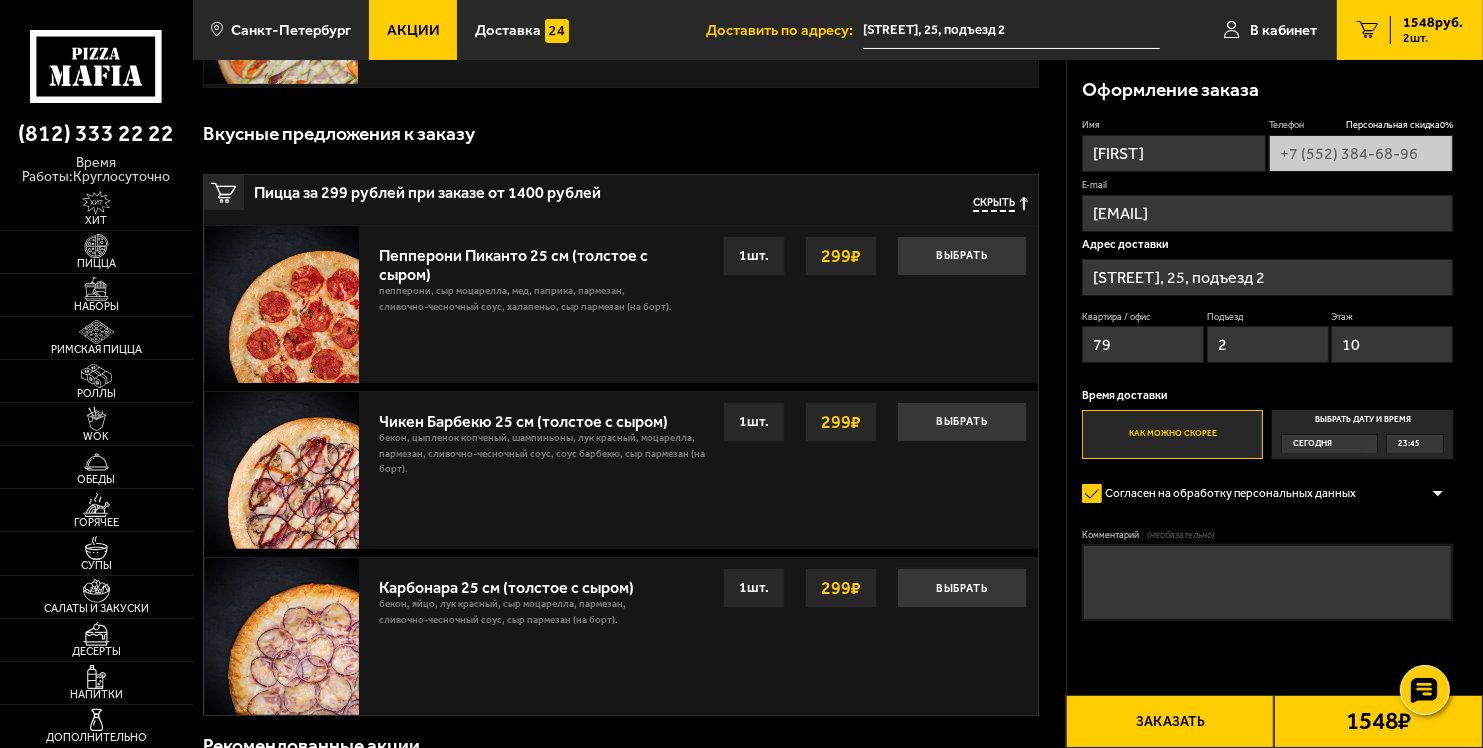 click on "Заказать" at bounding box center [1170, 721] 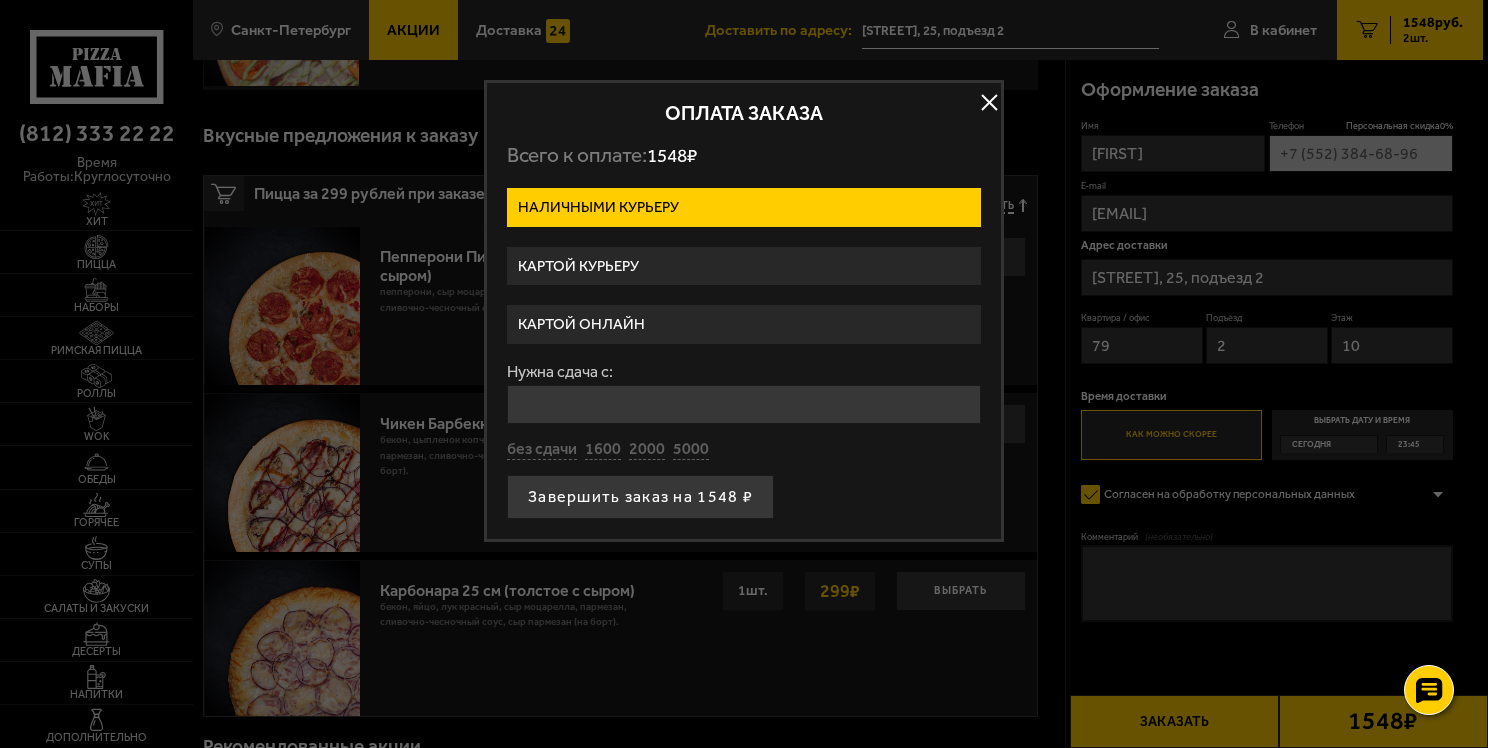 click on "Картой курьеру" at bounding box center (744, 266) 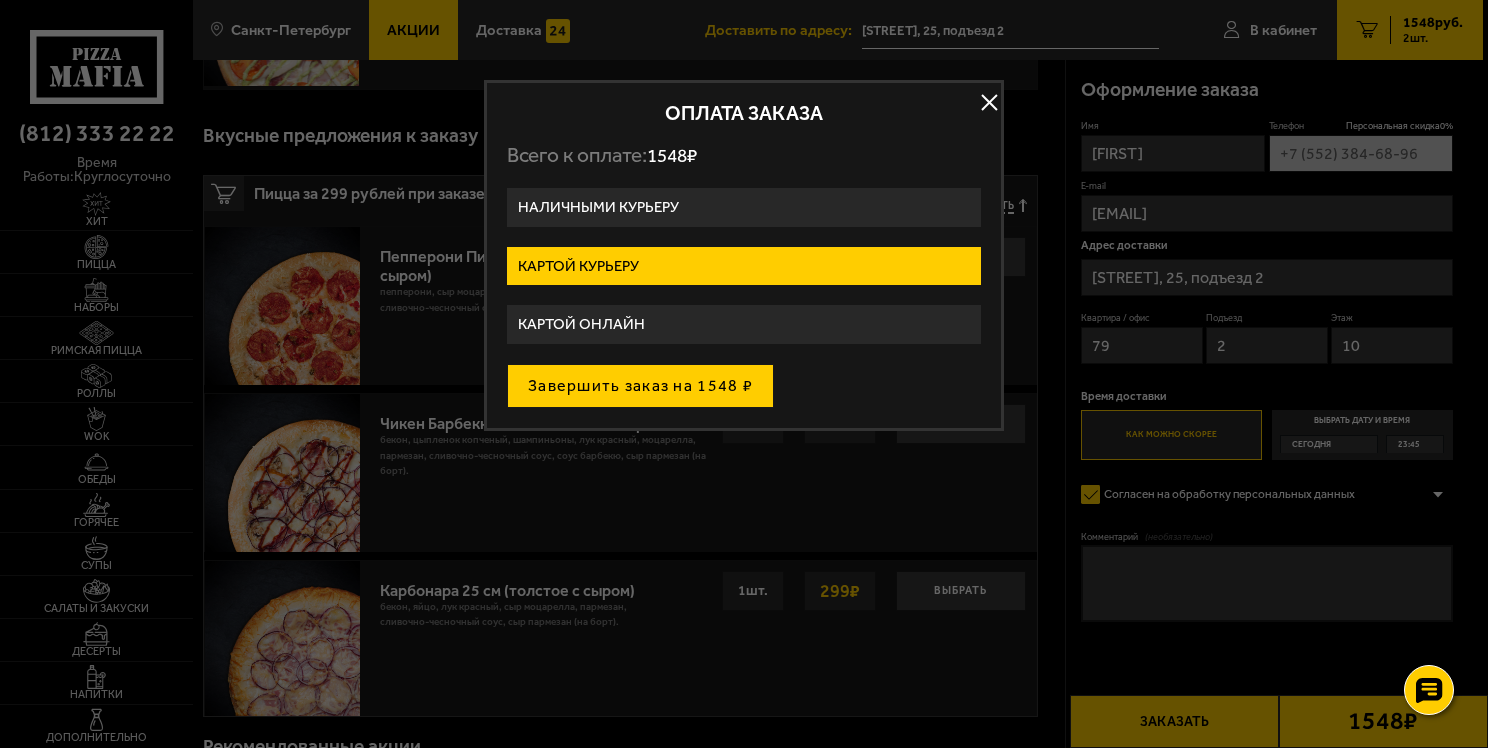 click on "Завершить заказ на 1548 ₽" at bounding box center (640, 386) 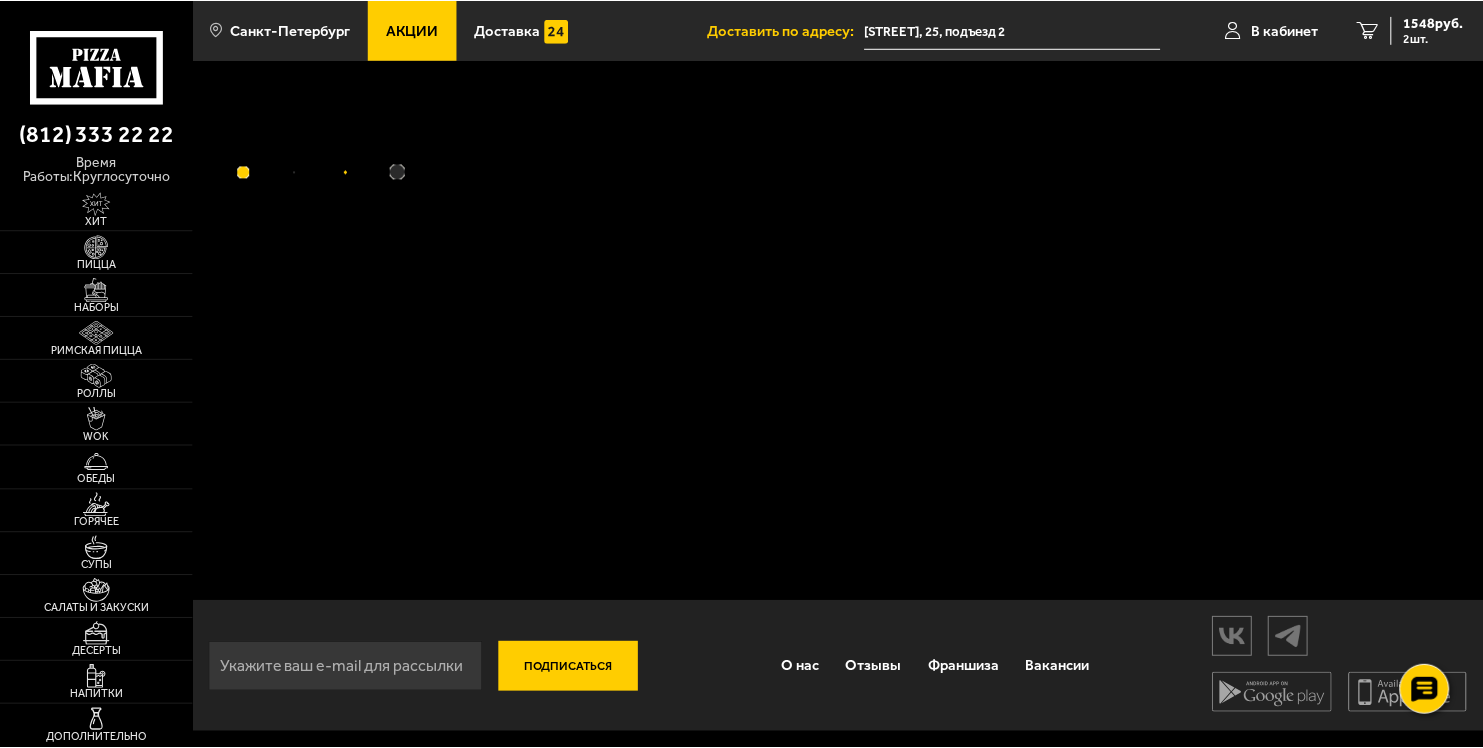 scroll, scrollTop: 0, scrollLeft: 0, axis: both 